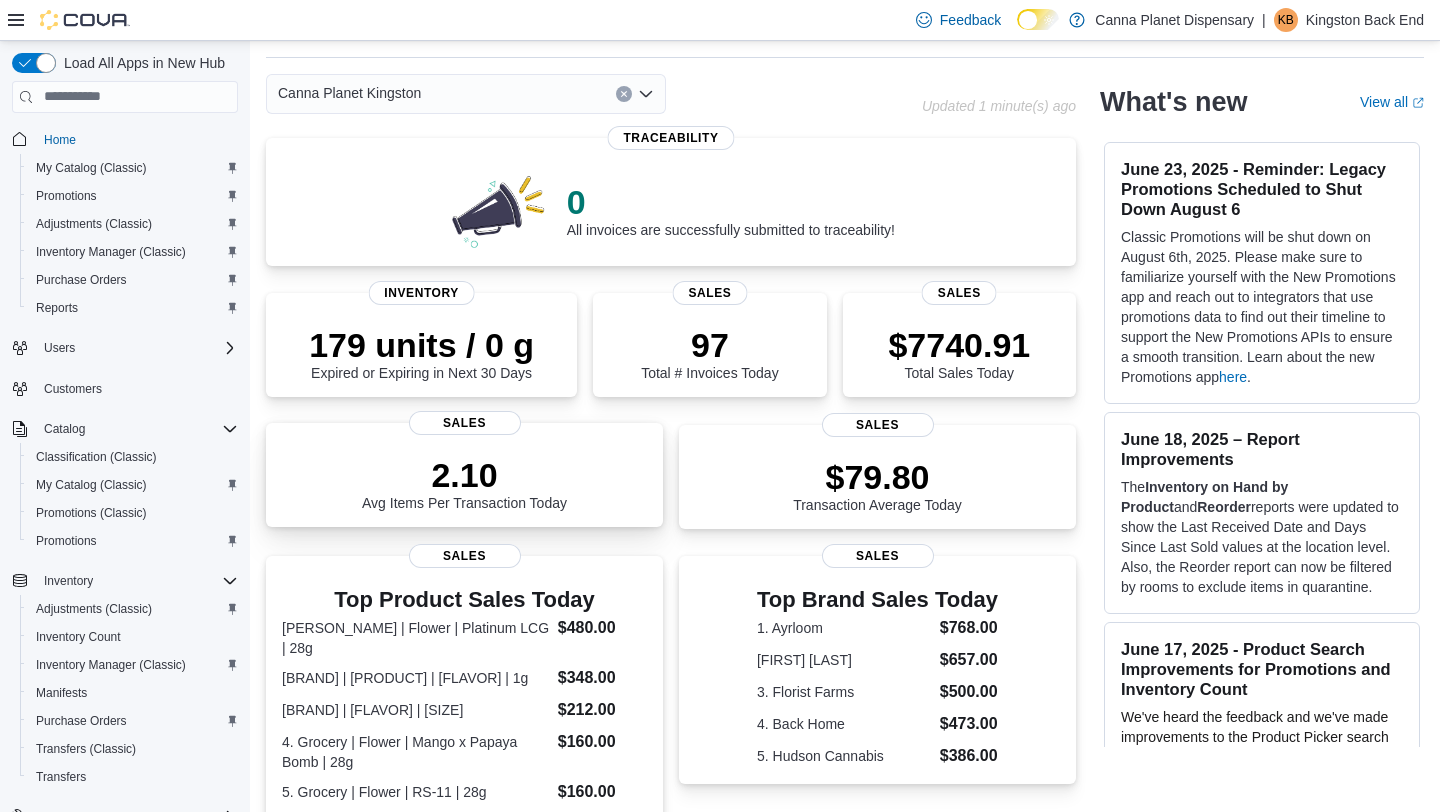 scroll, scrollTop: 92, scrollLeft: 0, axis: vertical 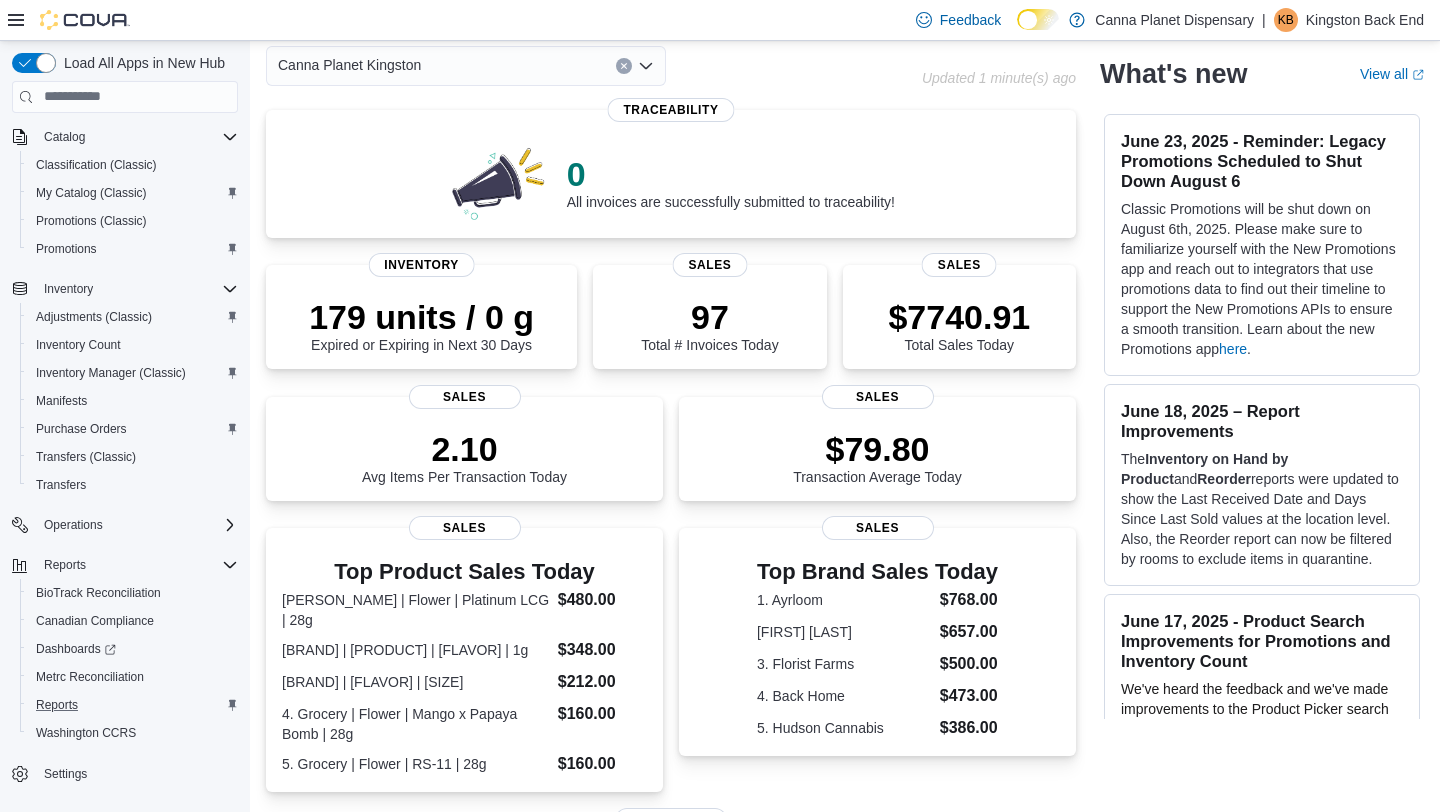 click on "Reports" at bounding box center [133, 705] 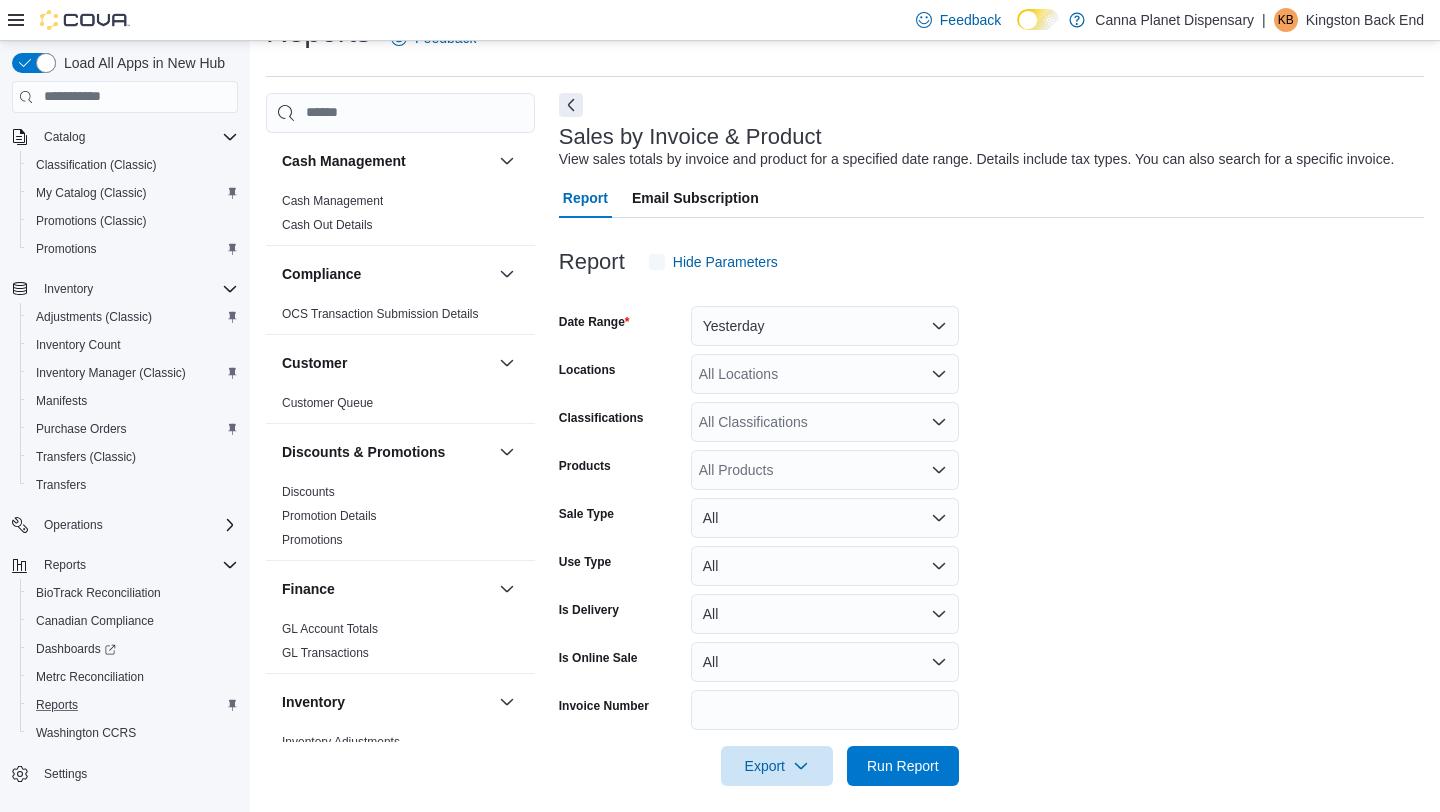 scroll, scrollTop: 67, scrollLeft: 0, axis: vertical 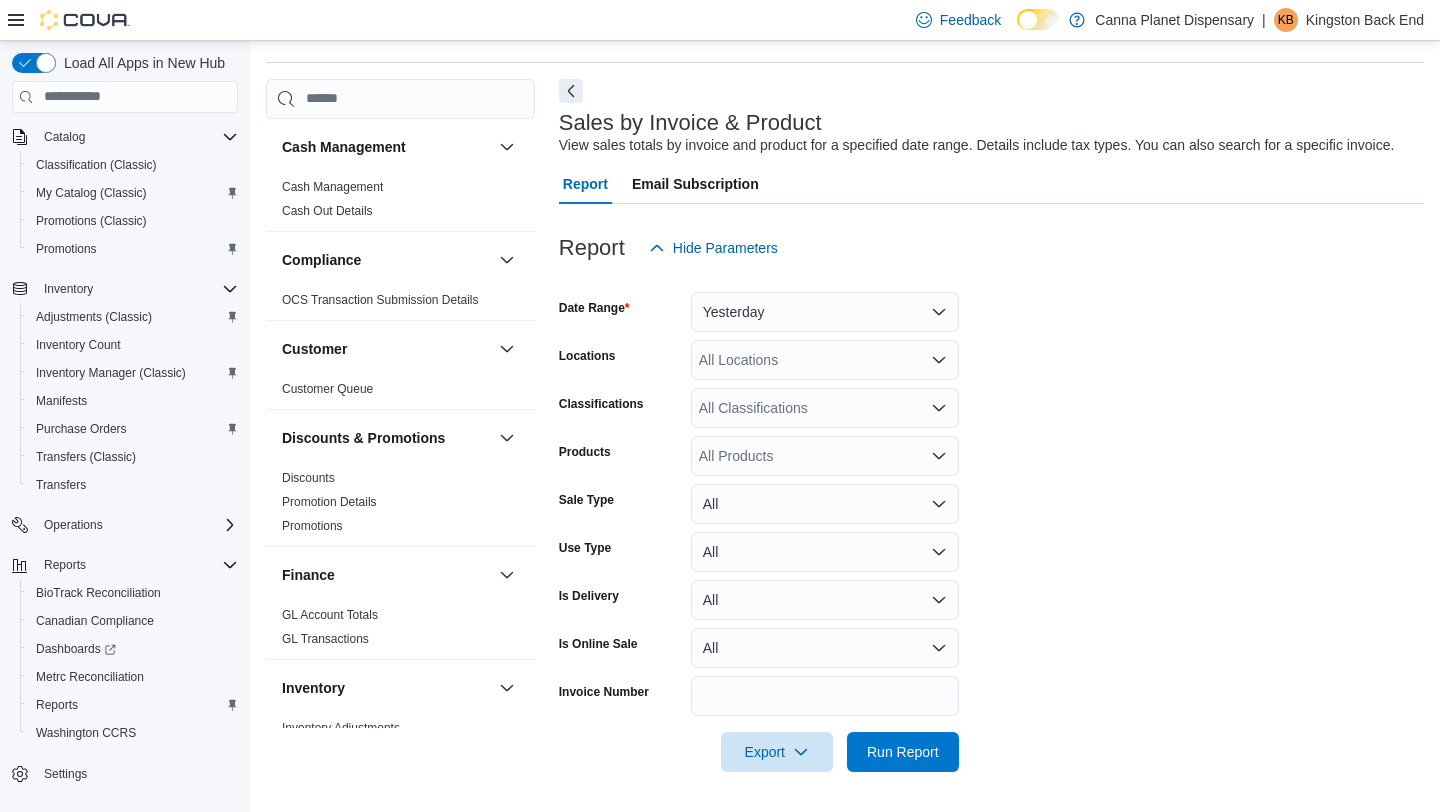 click on "All Products" at bounding box center [825, 456] 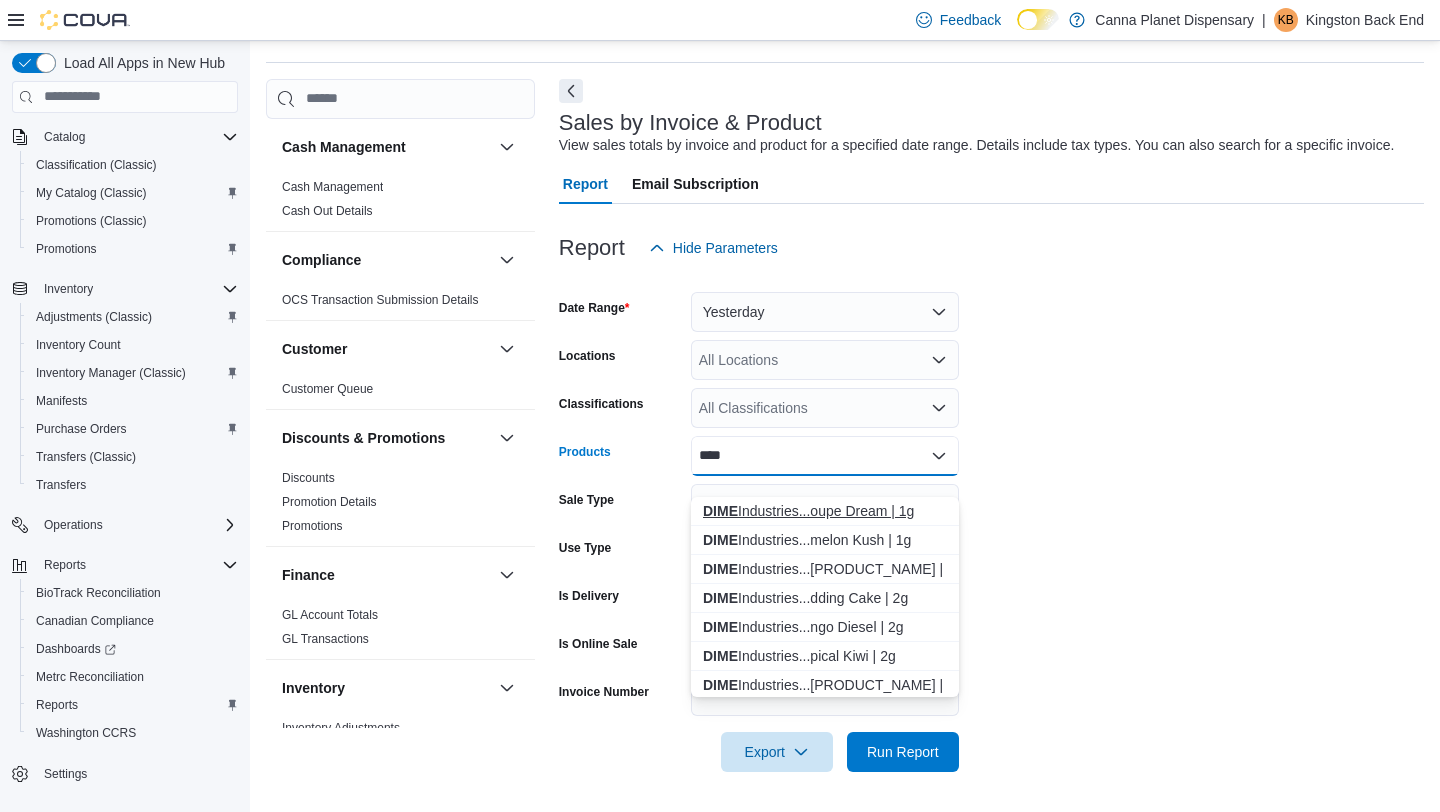 type on "****" 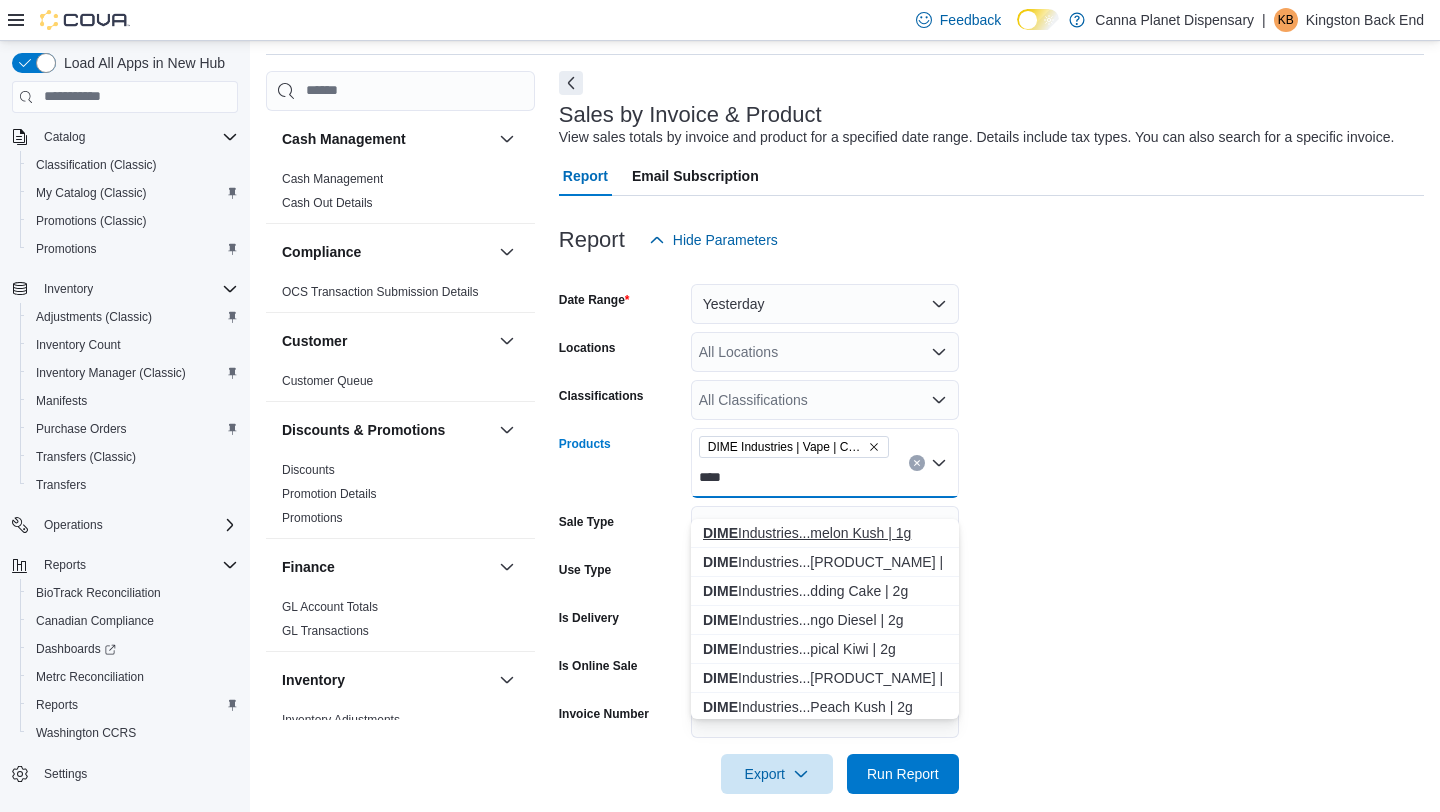 type on "****" 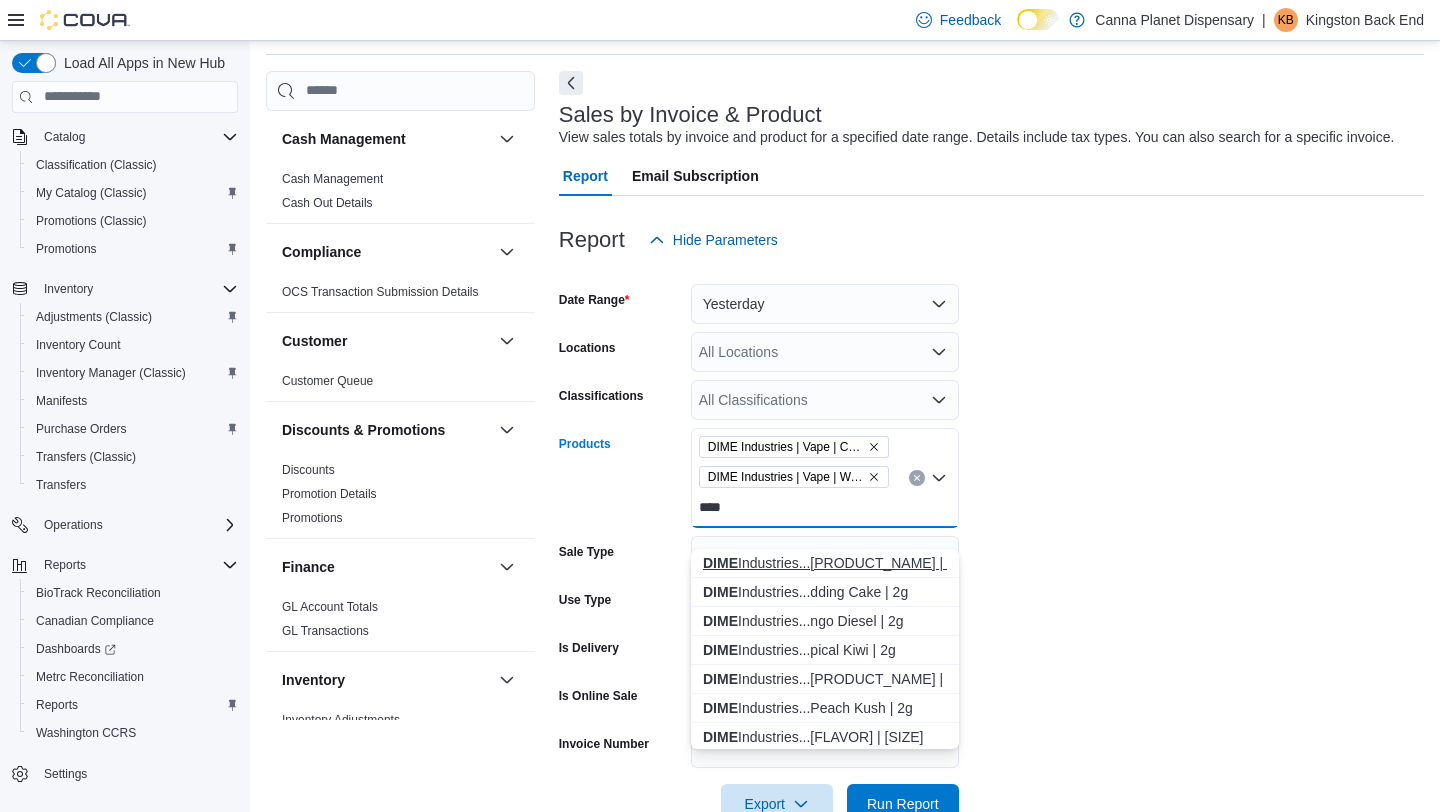 type on "****" 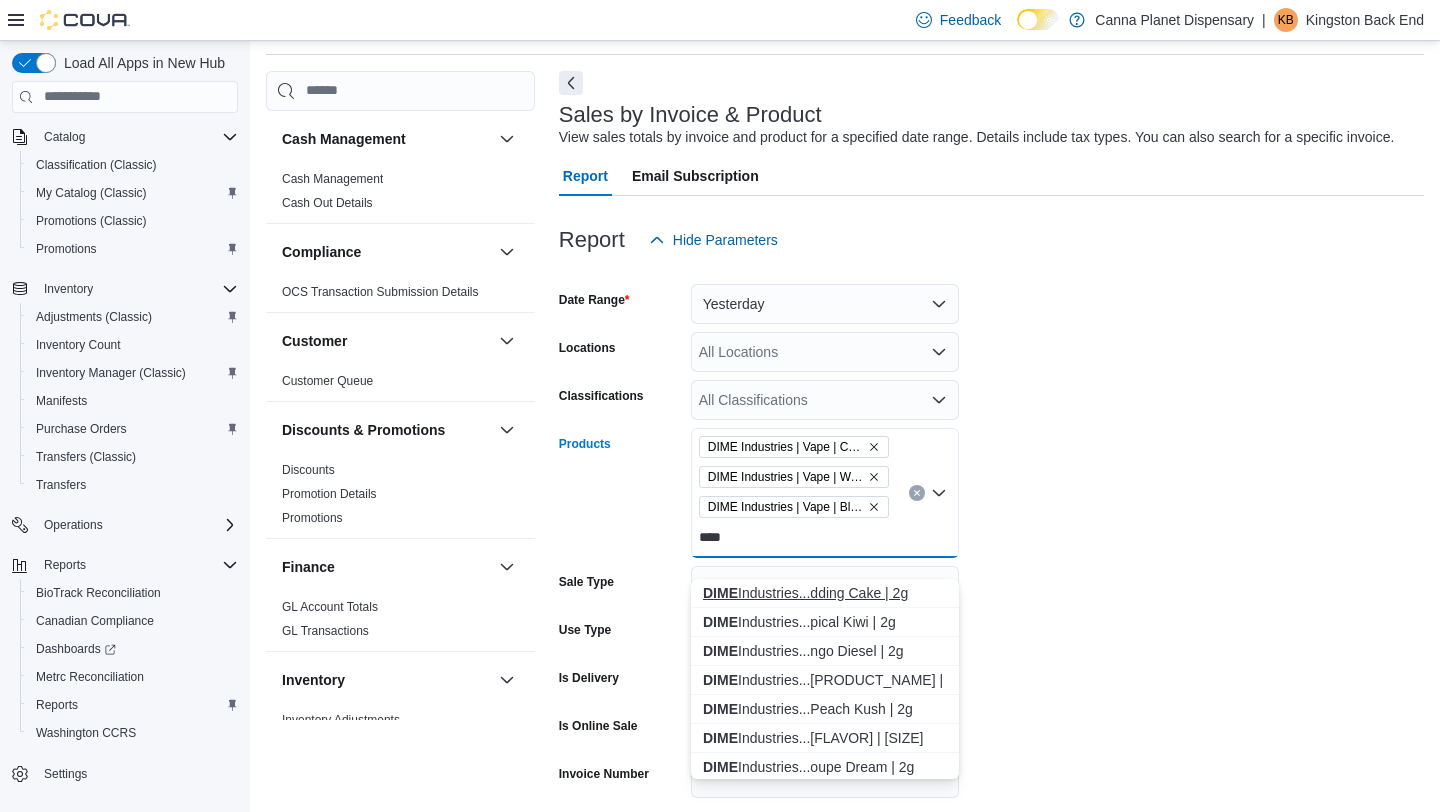 type on "****" 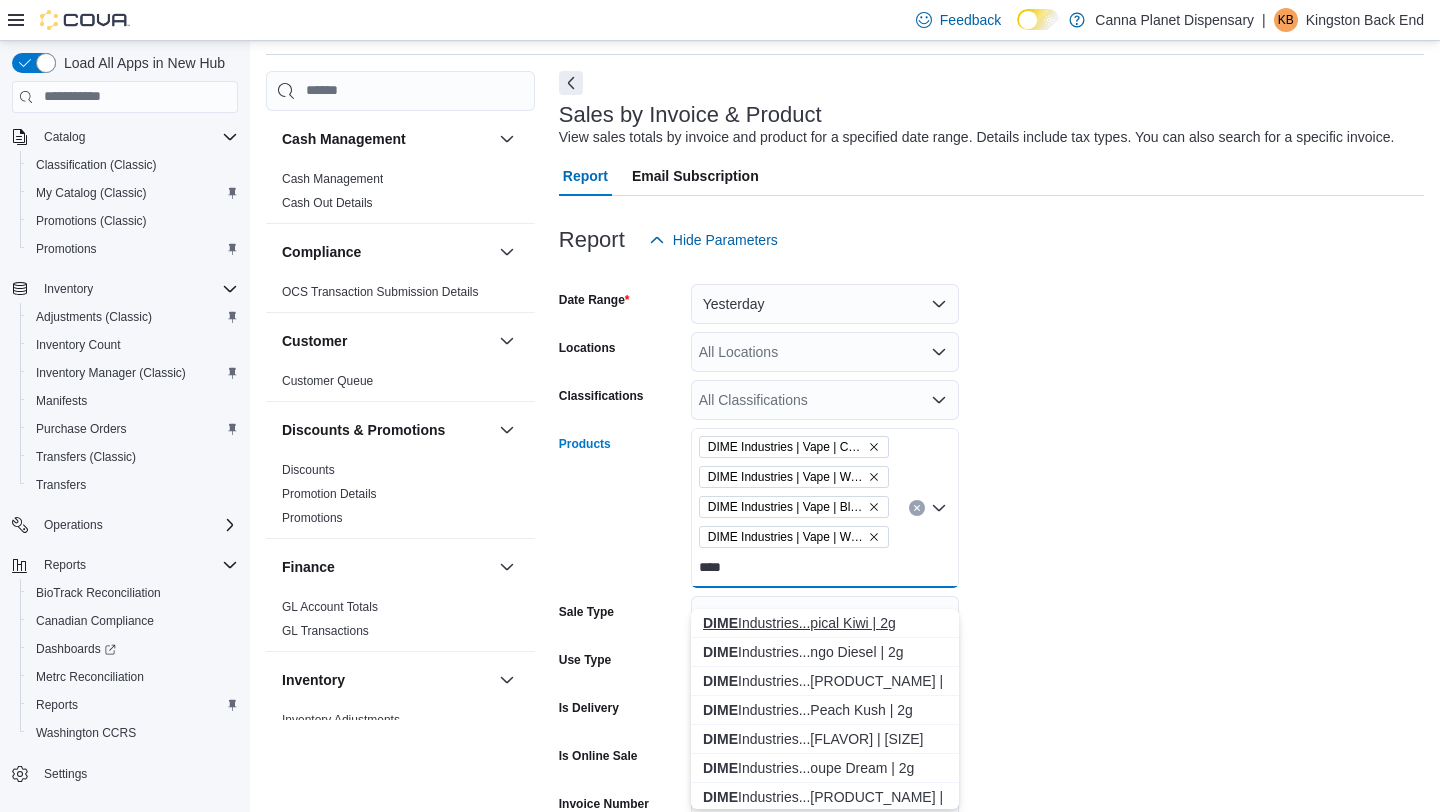 type on "****" 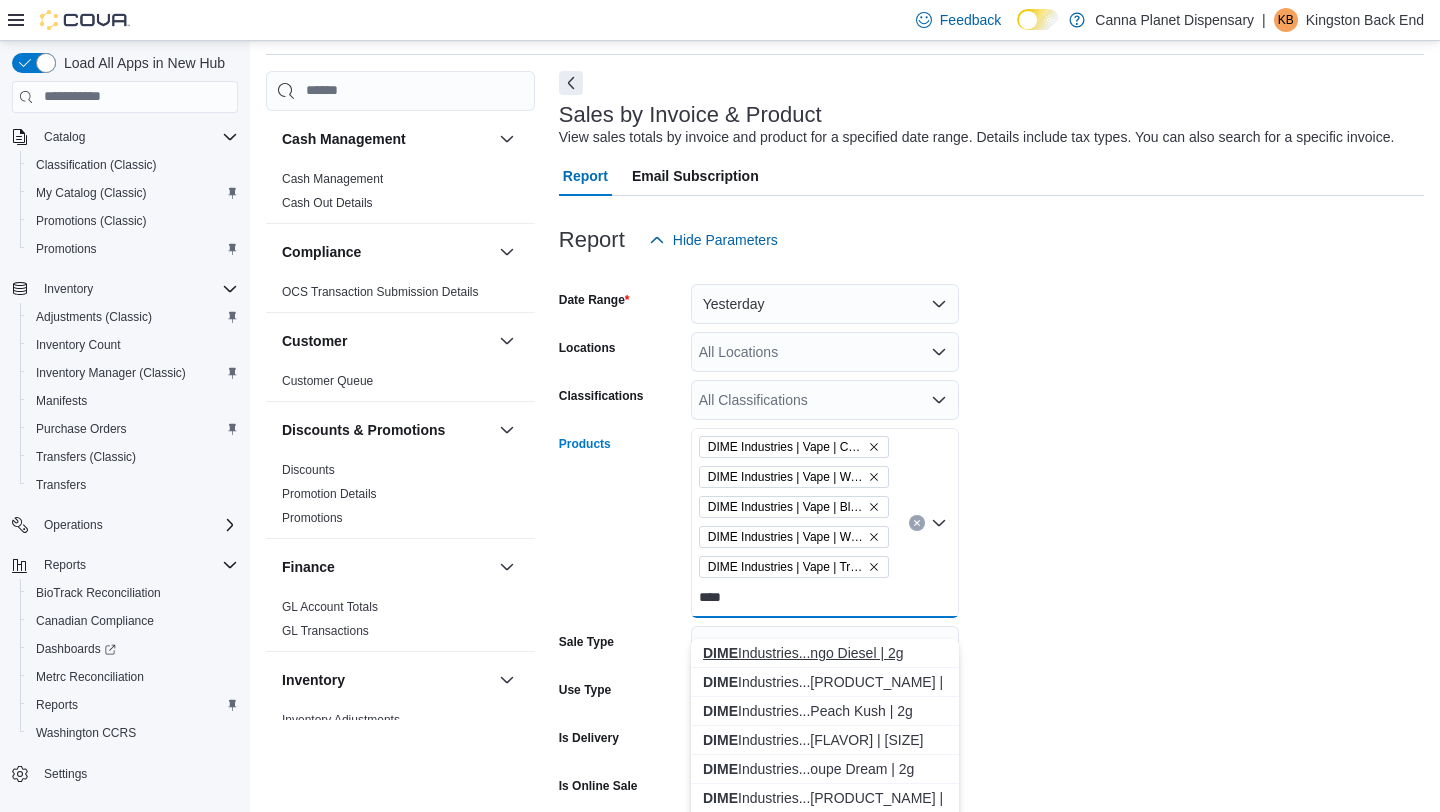type on "****" 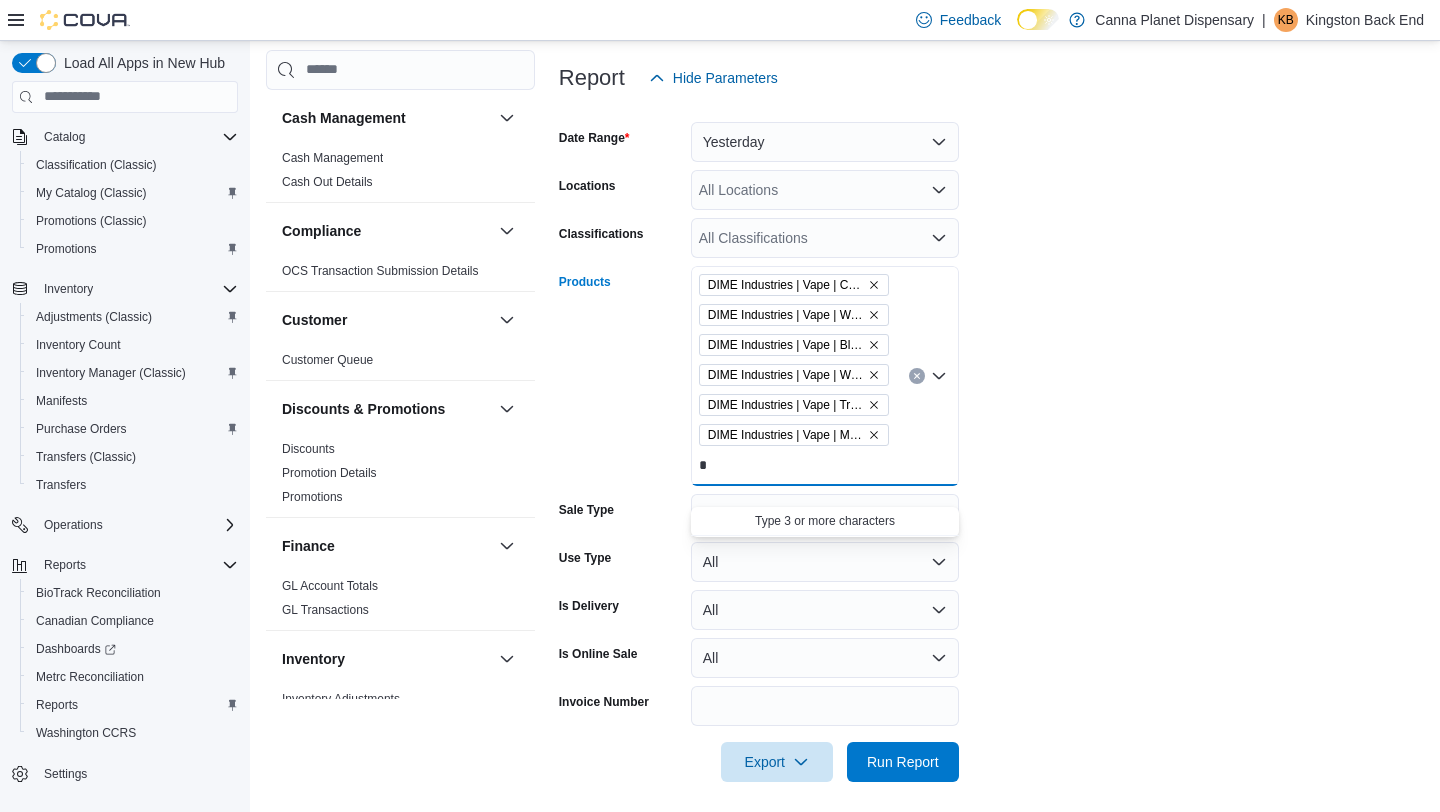 scroll, scrollTop: 234, scrollLeft: 0, axis: vertical 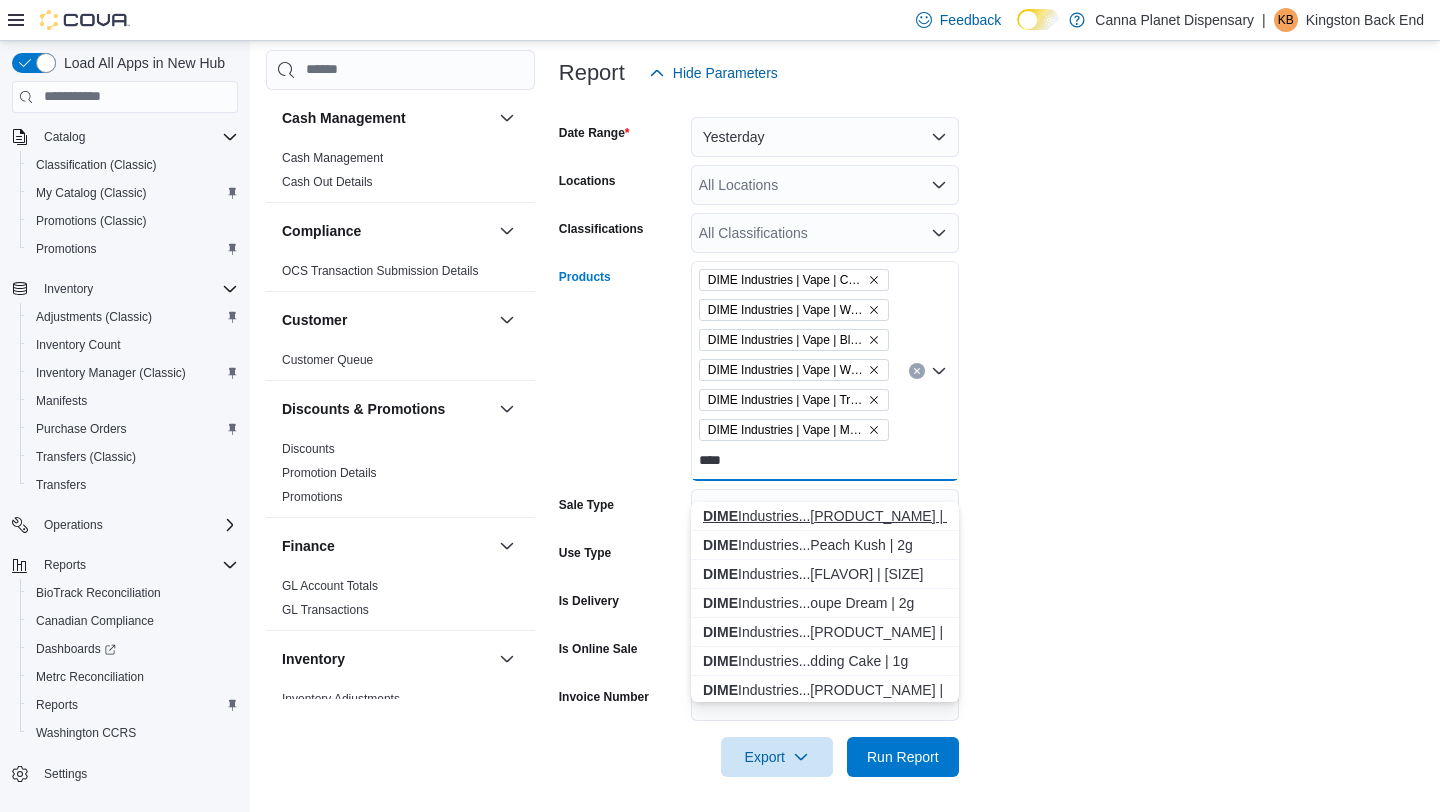 type on "****" 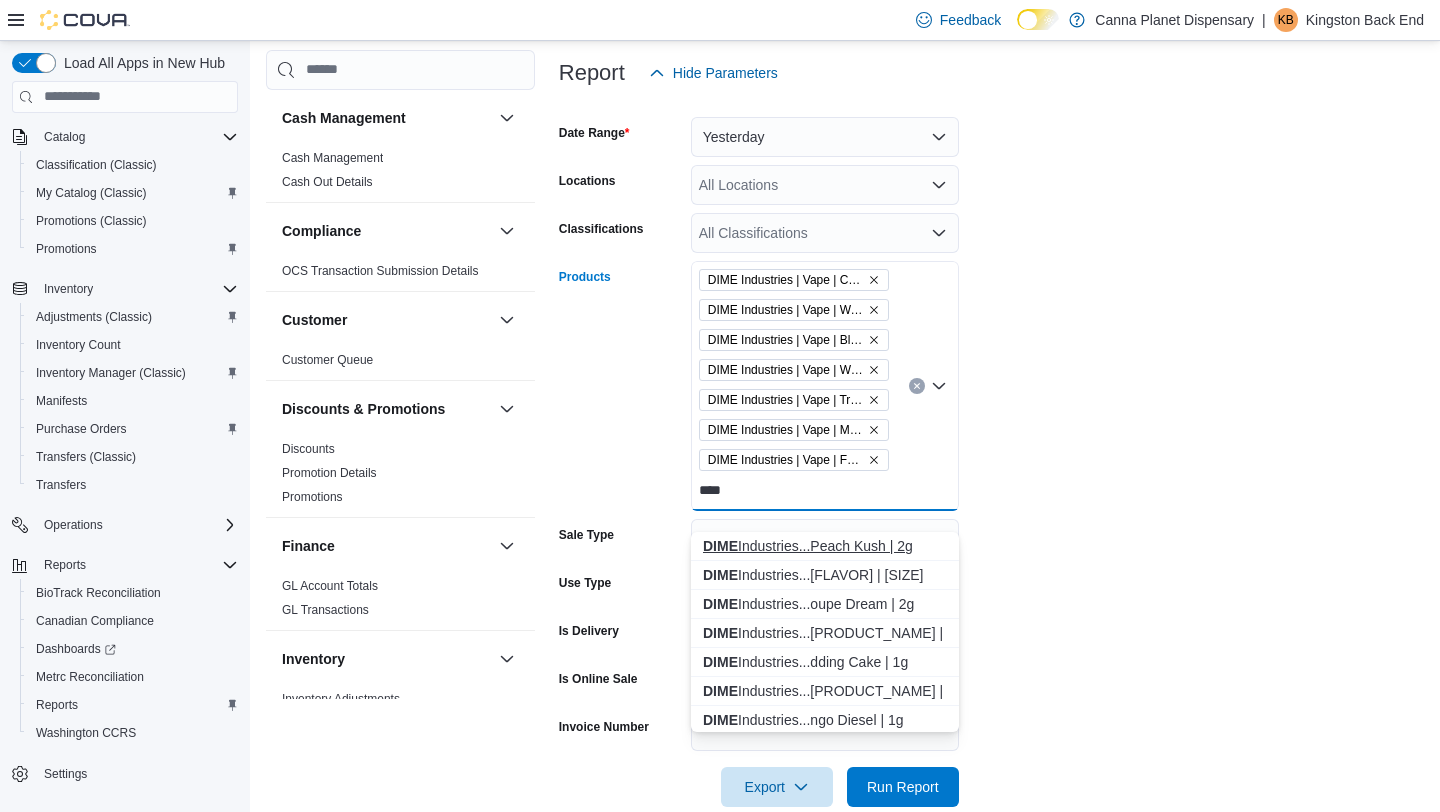 type on "****" 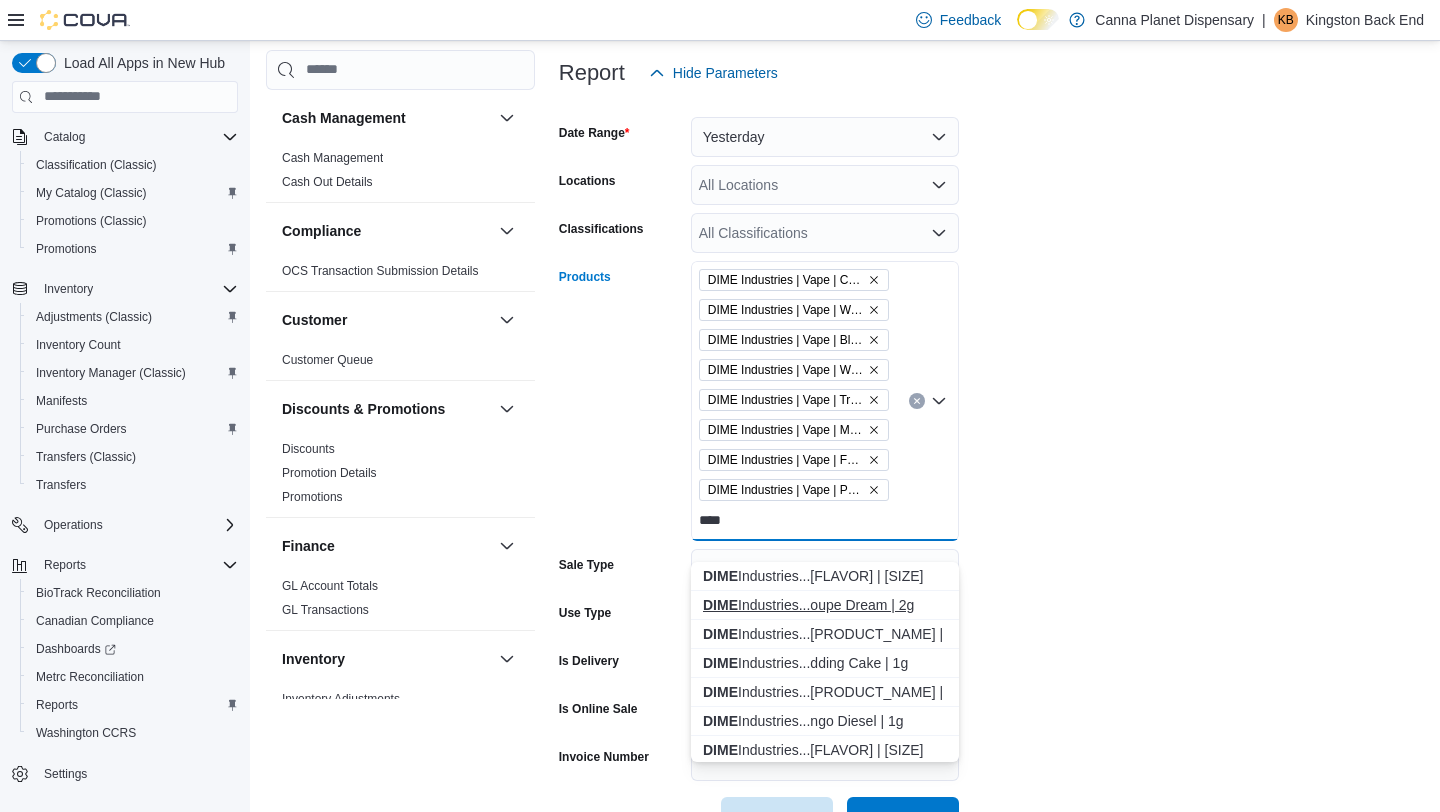 type on "****" 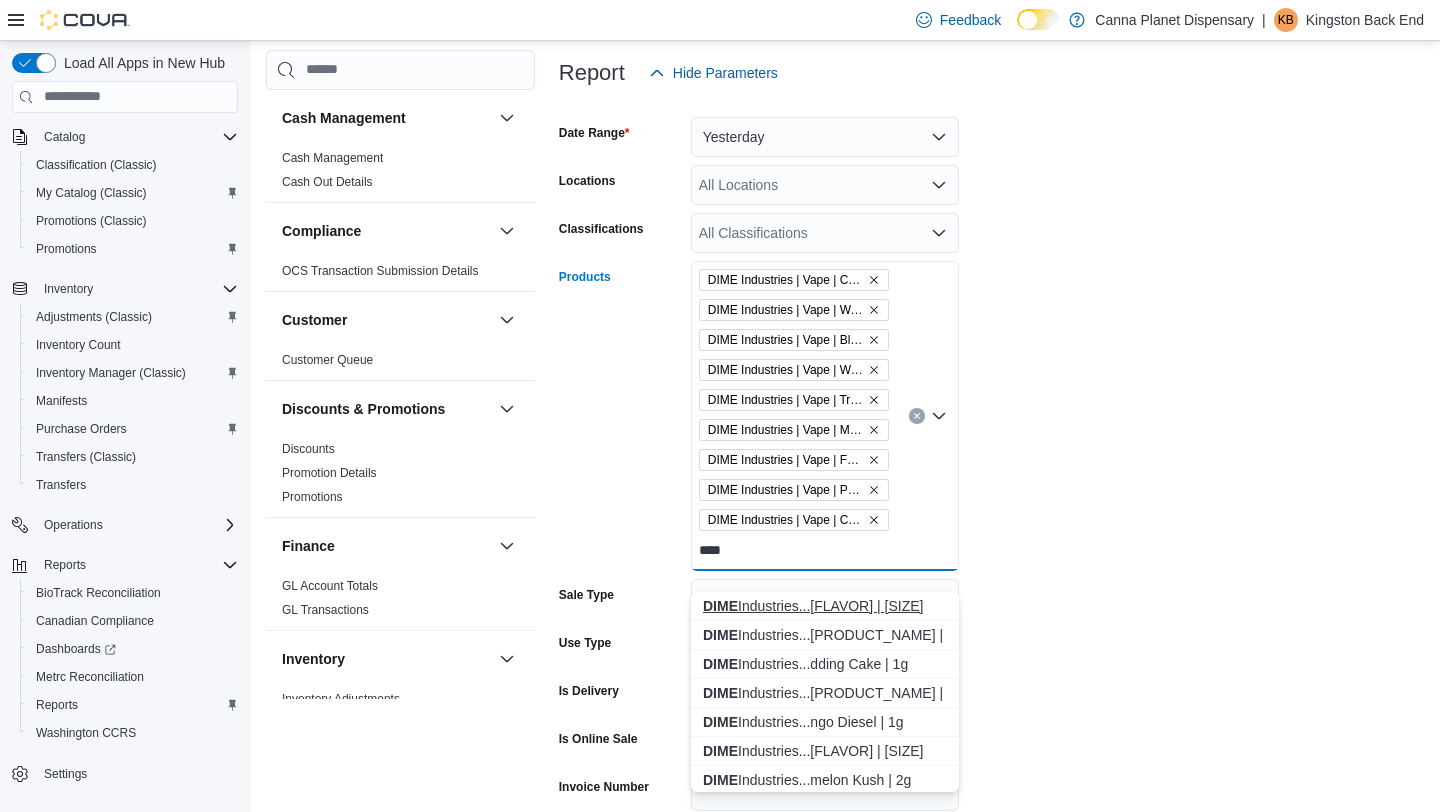 type on "****" 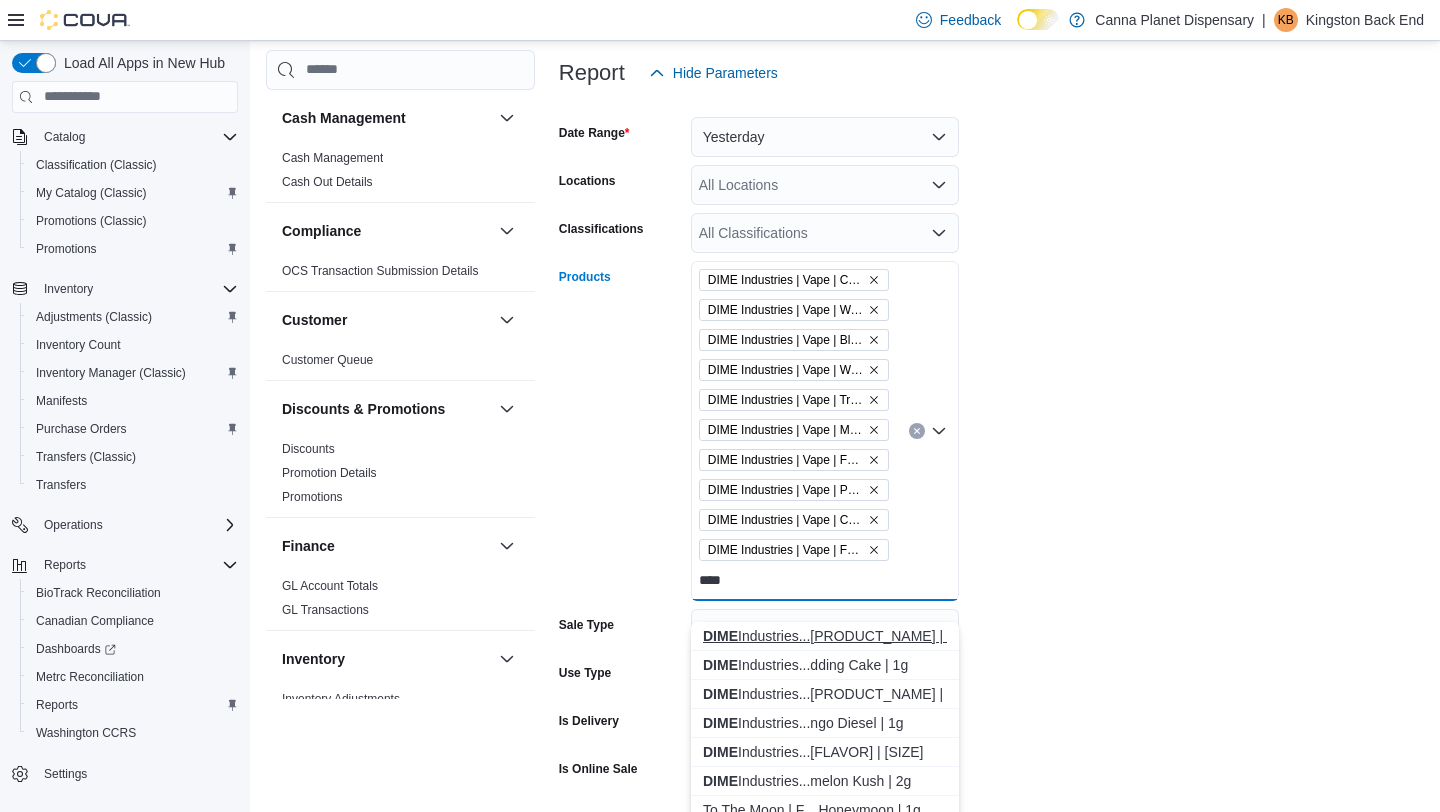 type on "****" 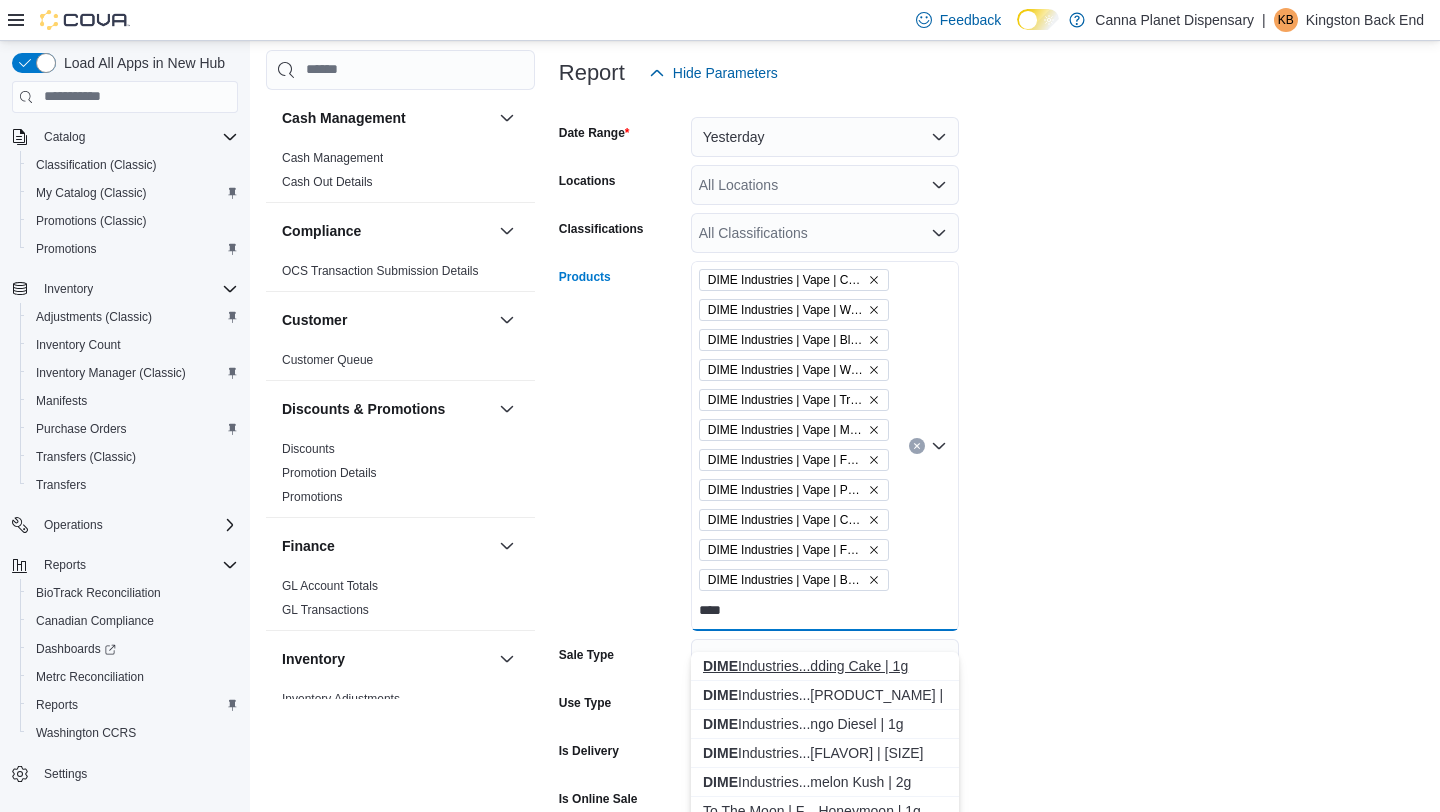 type on "****" 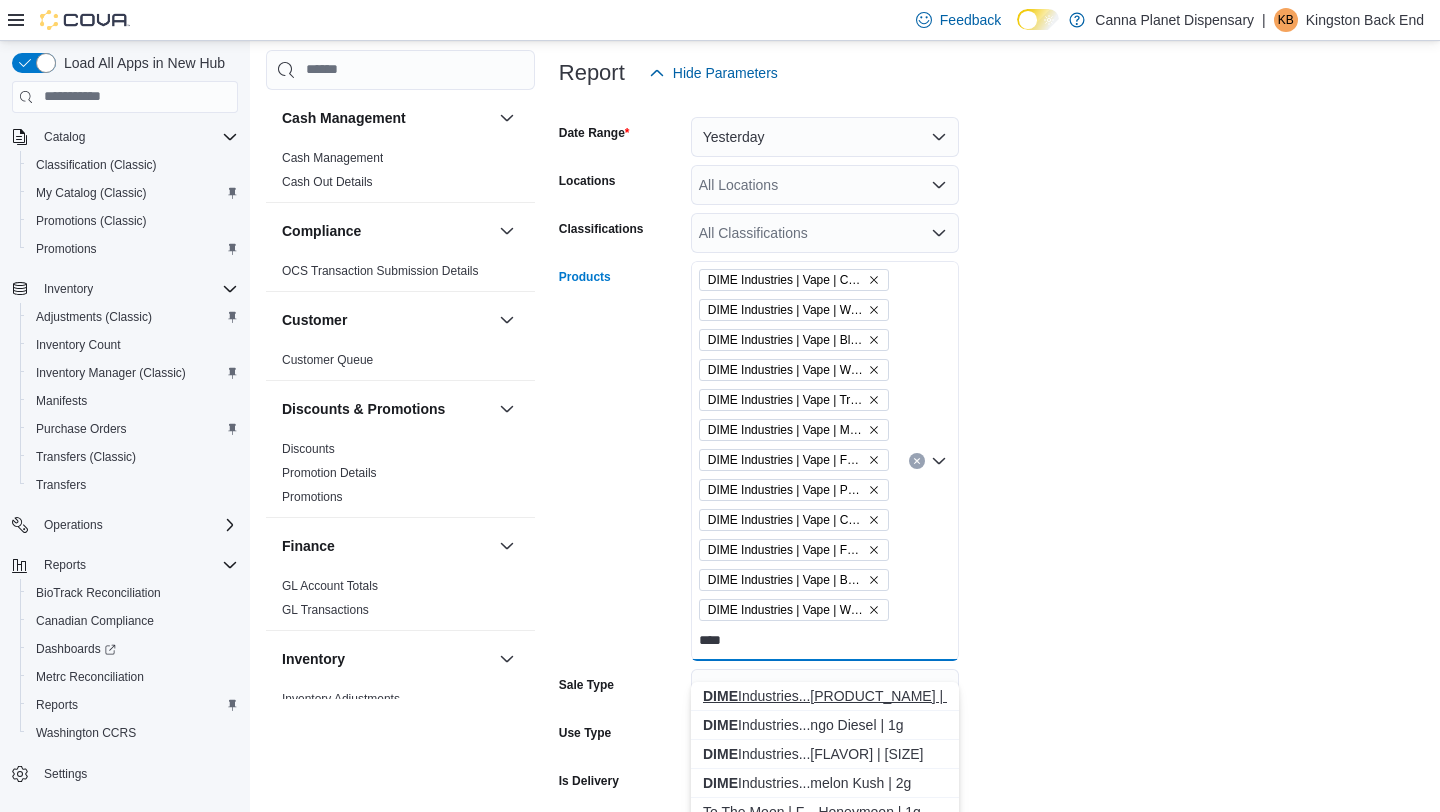 type on "****" 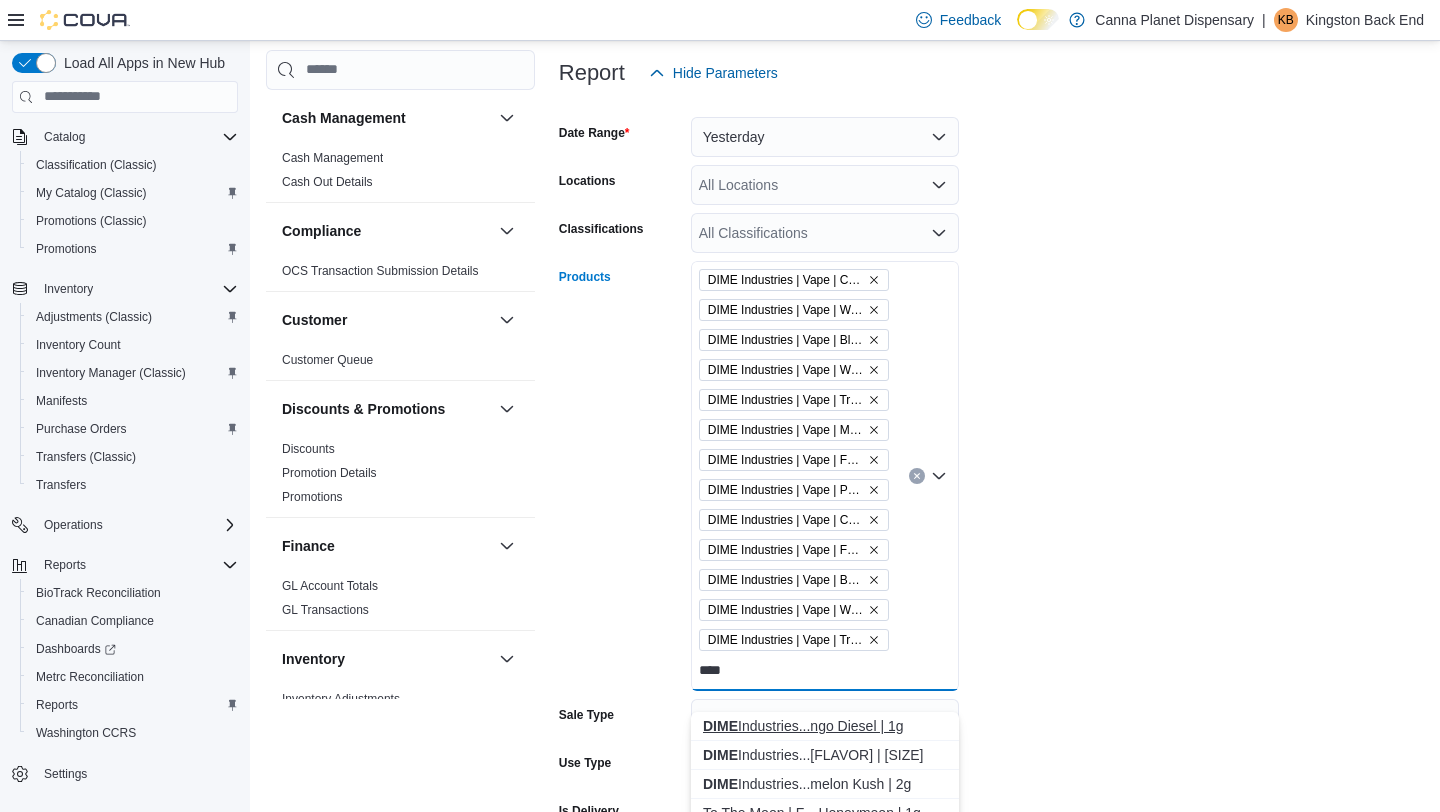 type on "****" 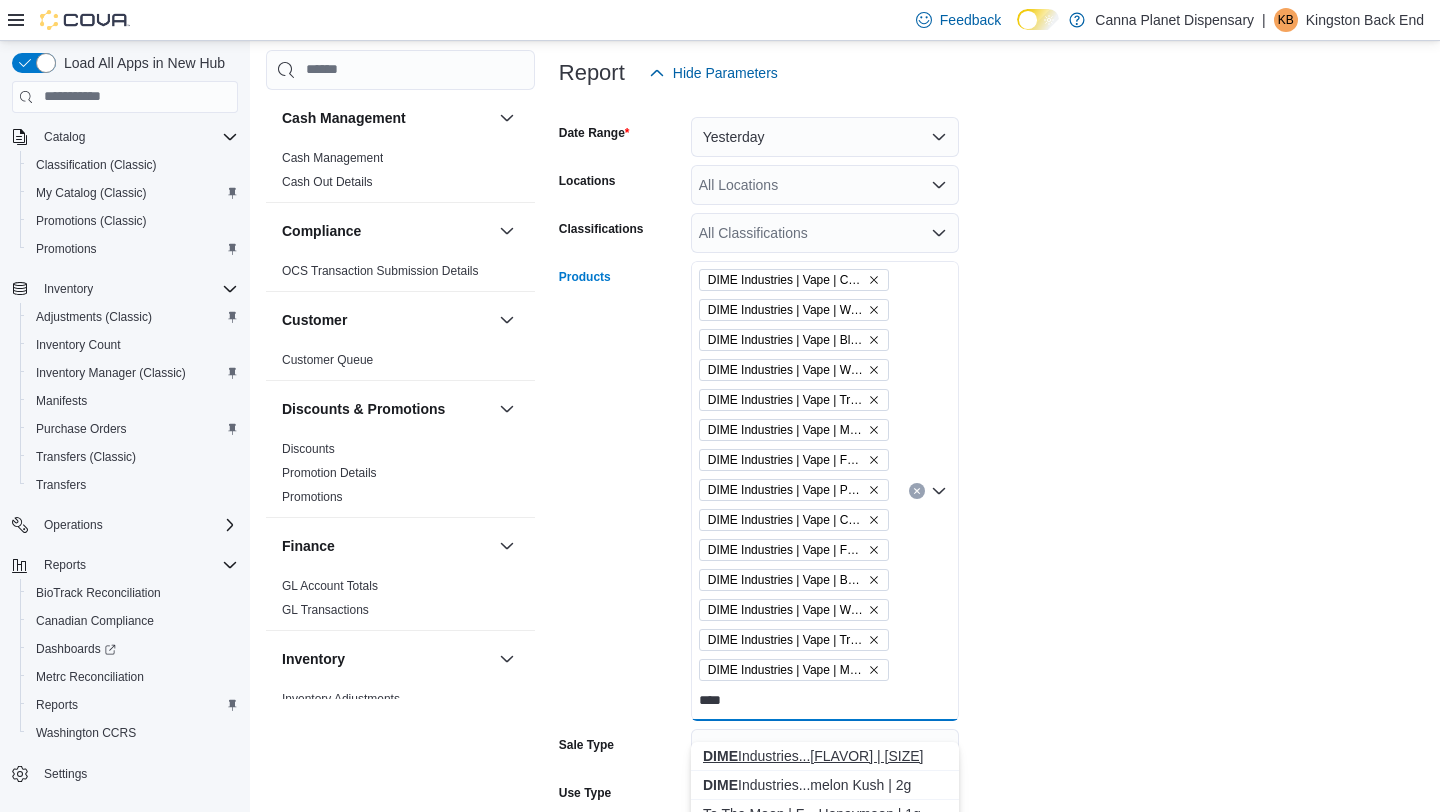 type on "****" 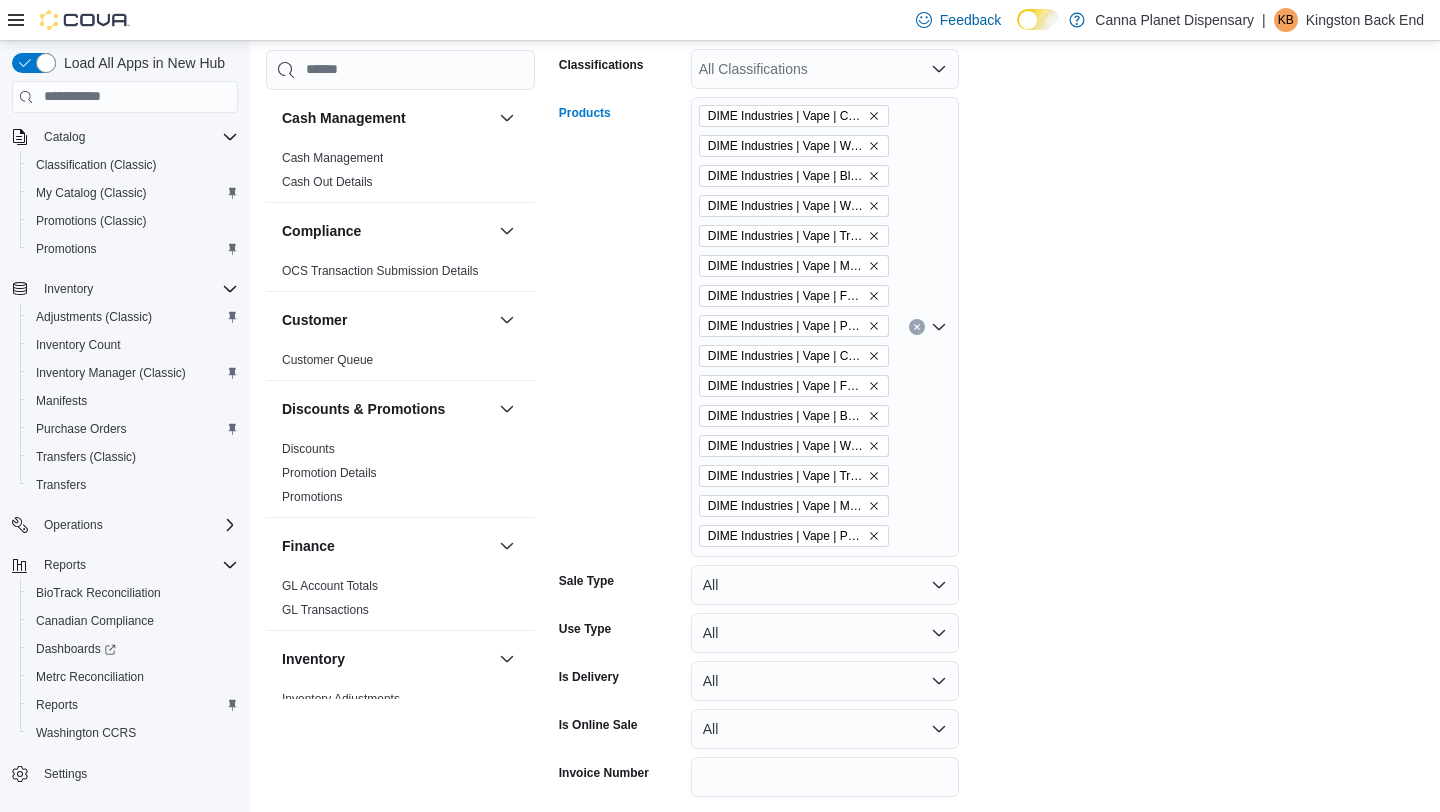 scroll, scrollTop: 411, scrollLeft: 0, axis: vertical 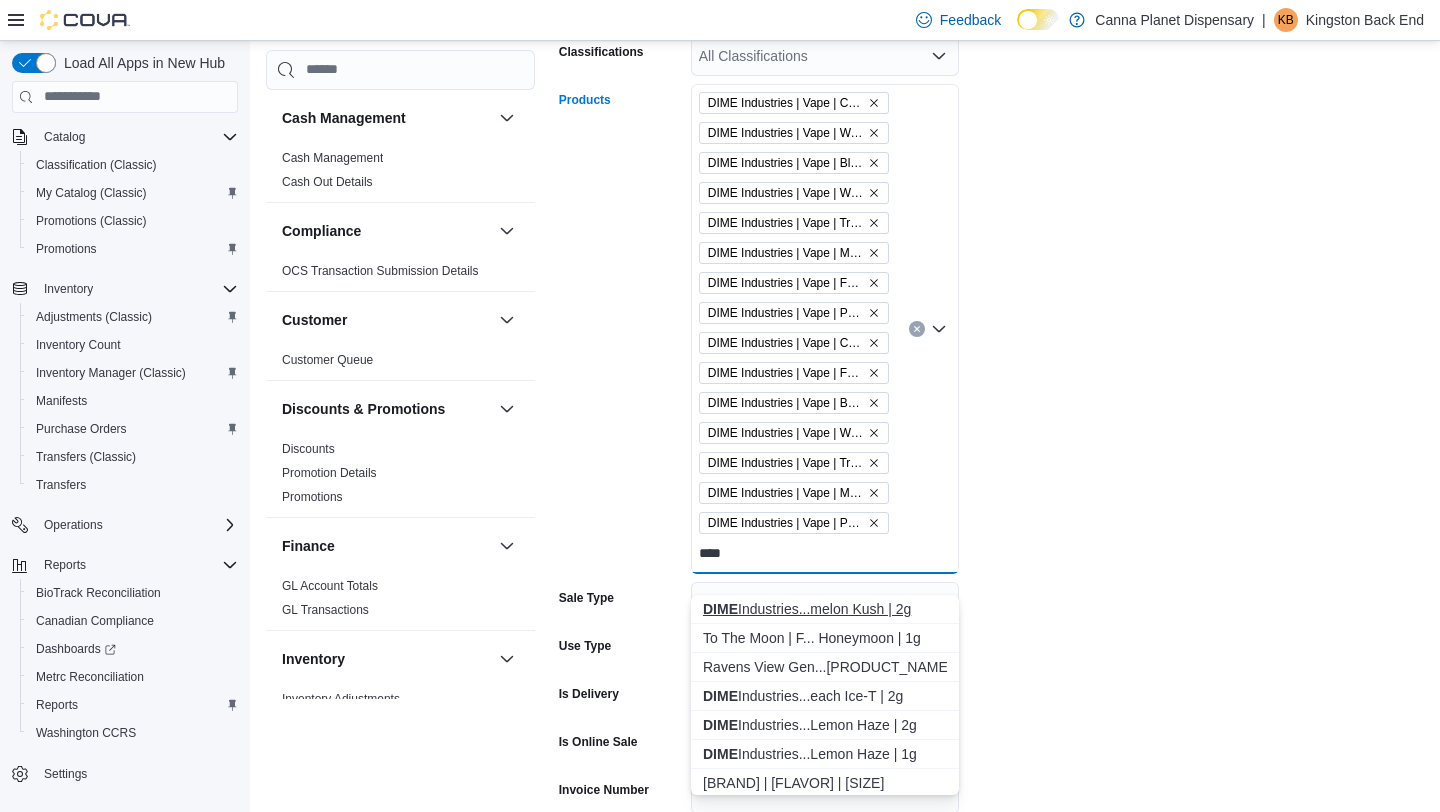 type on "****" 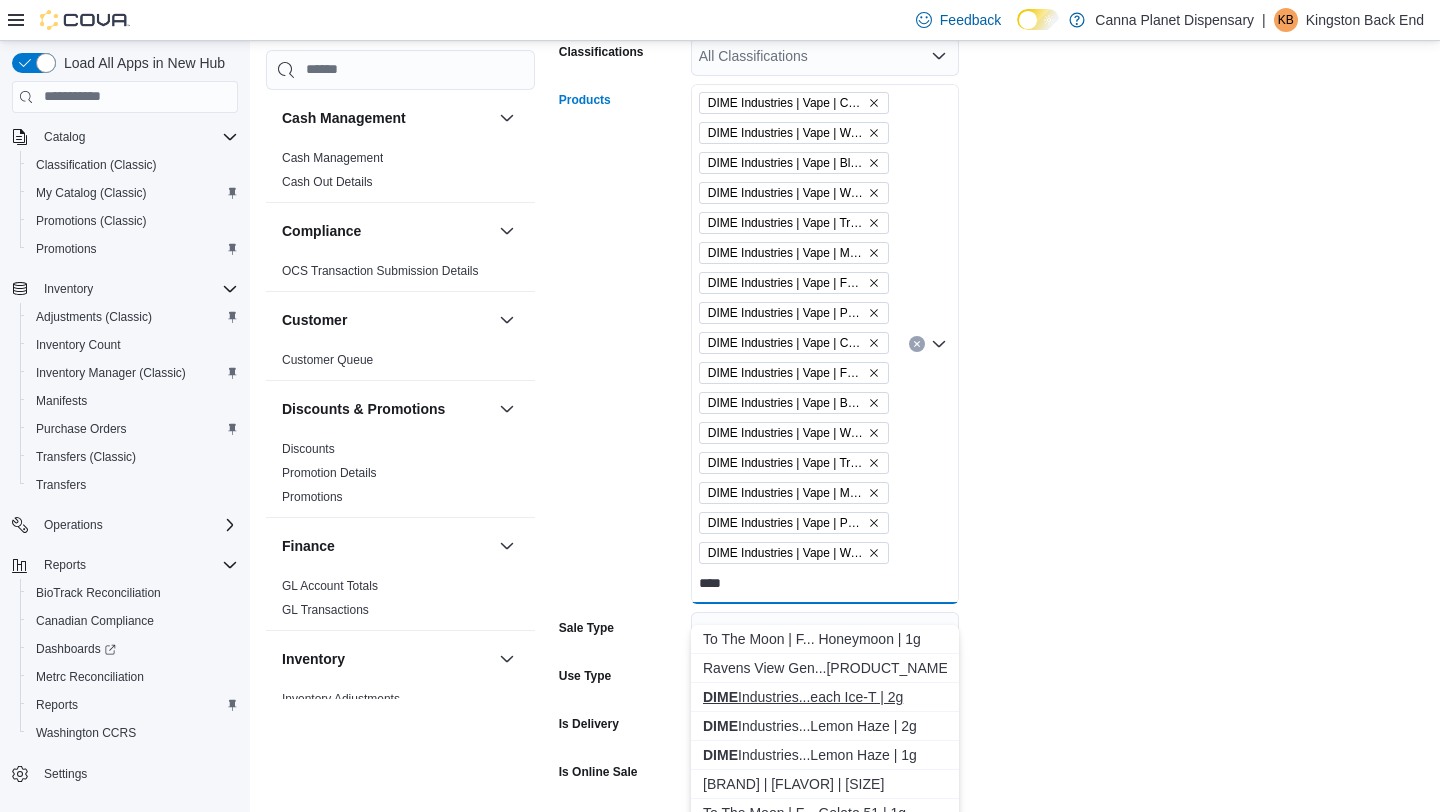 type on "****" 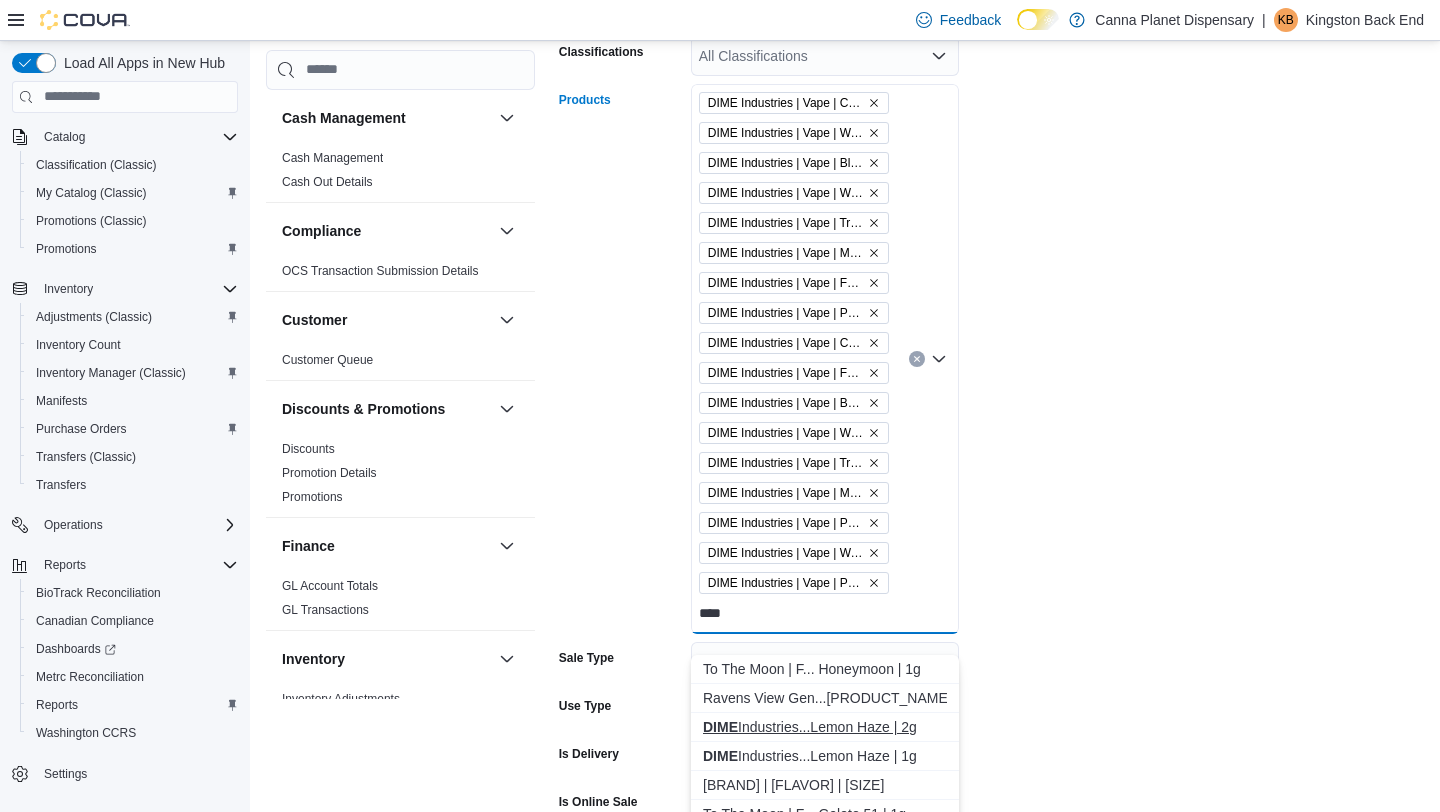 type on "****" 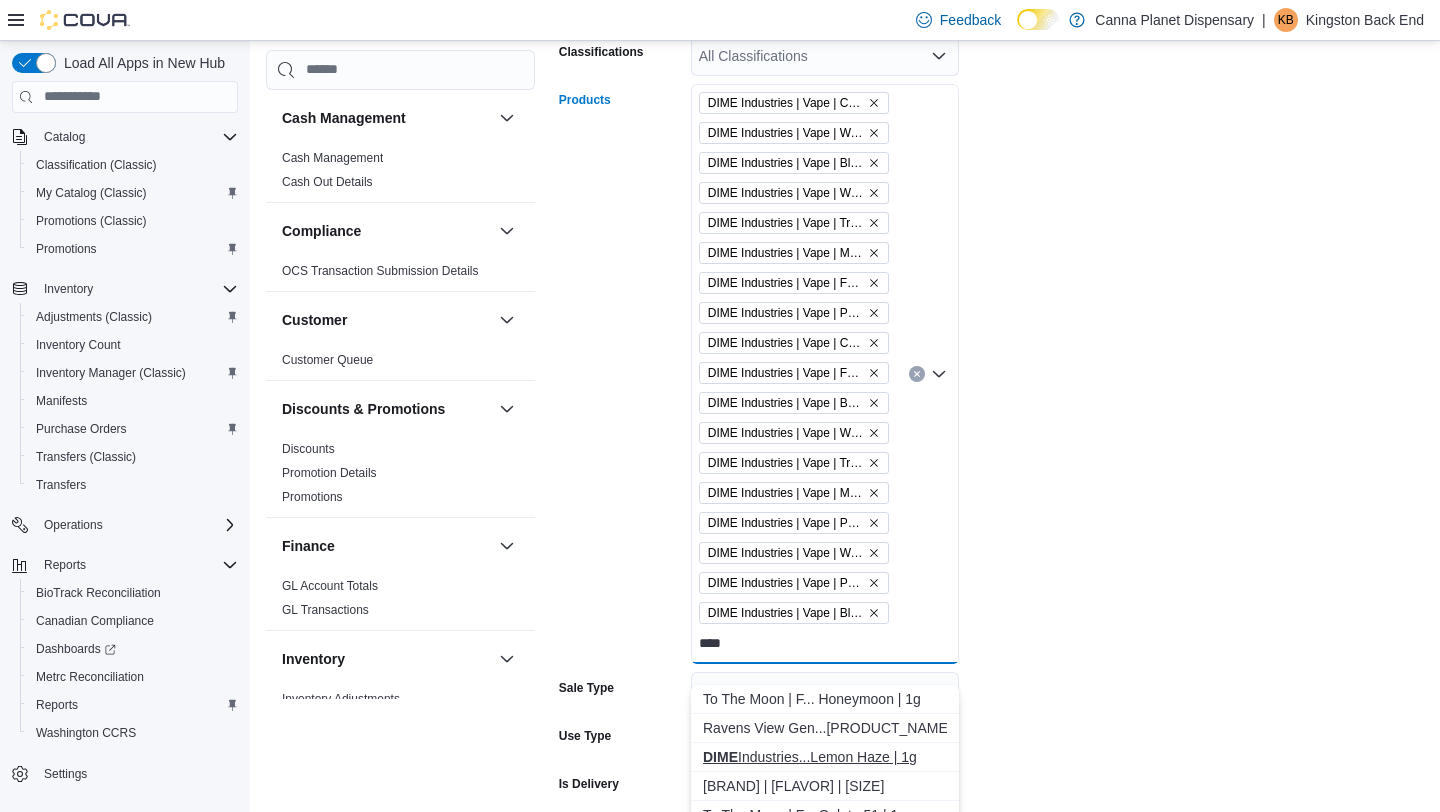 type on "****" 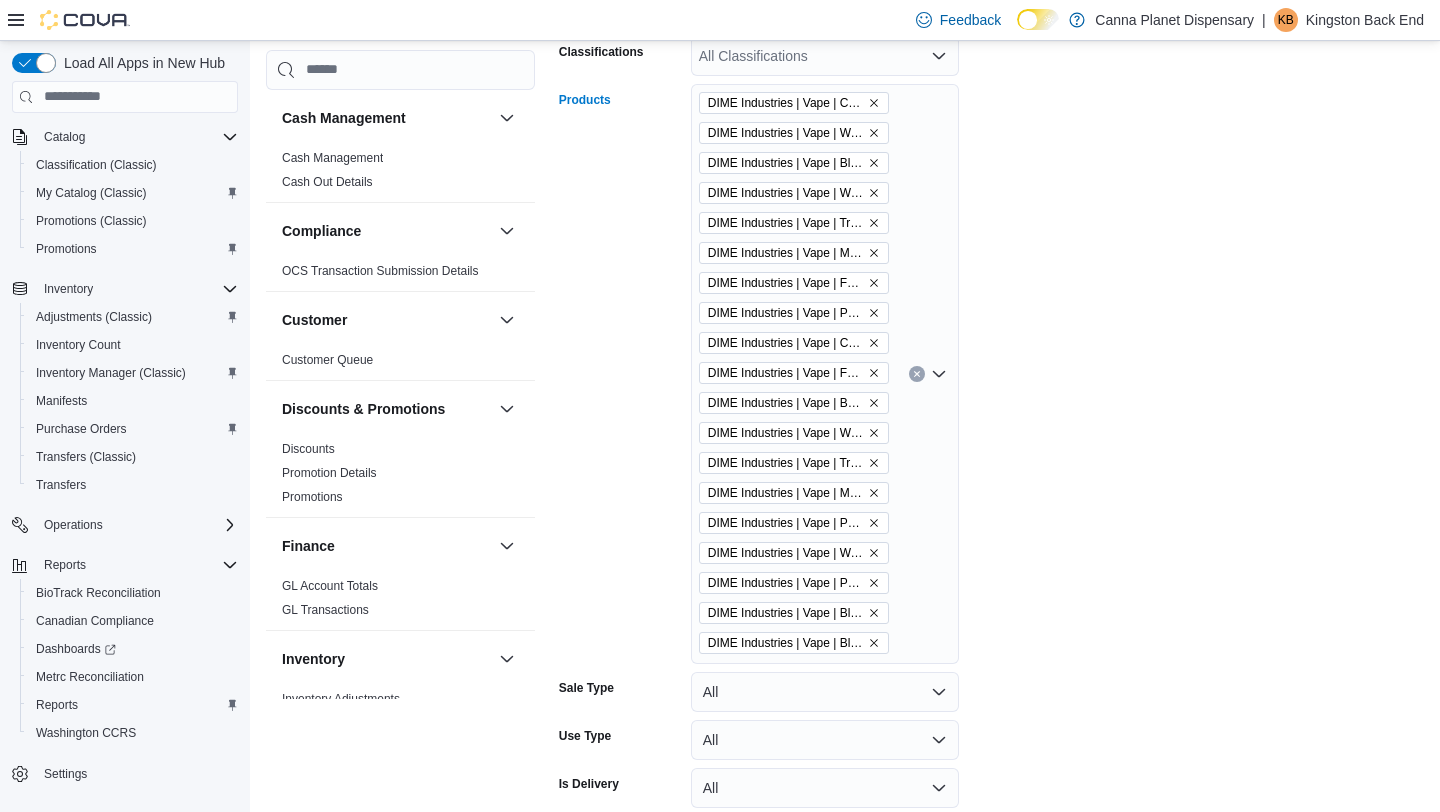 scroll, scrollTop: 542, scrollLeft: 0, axis: vertical 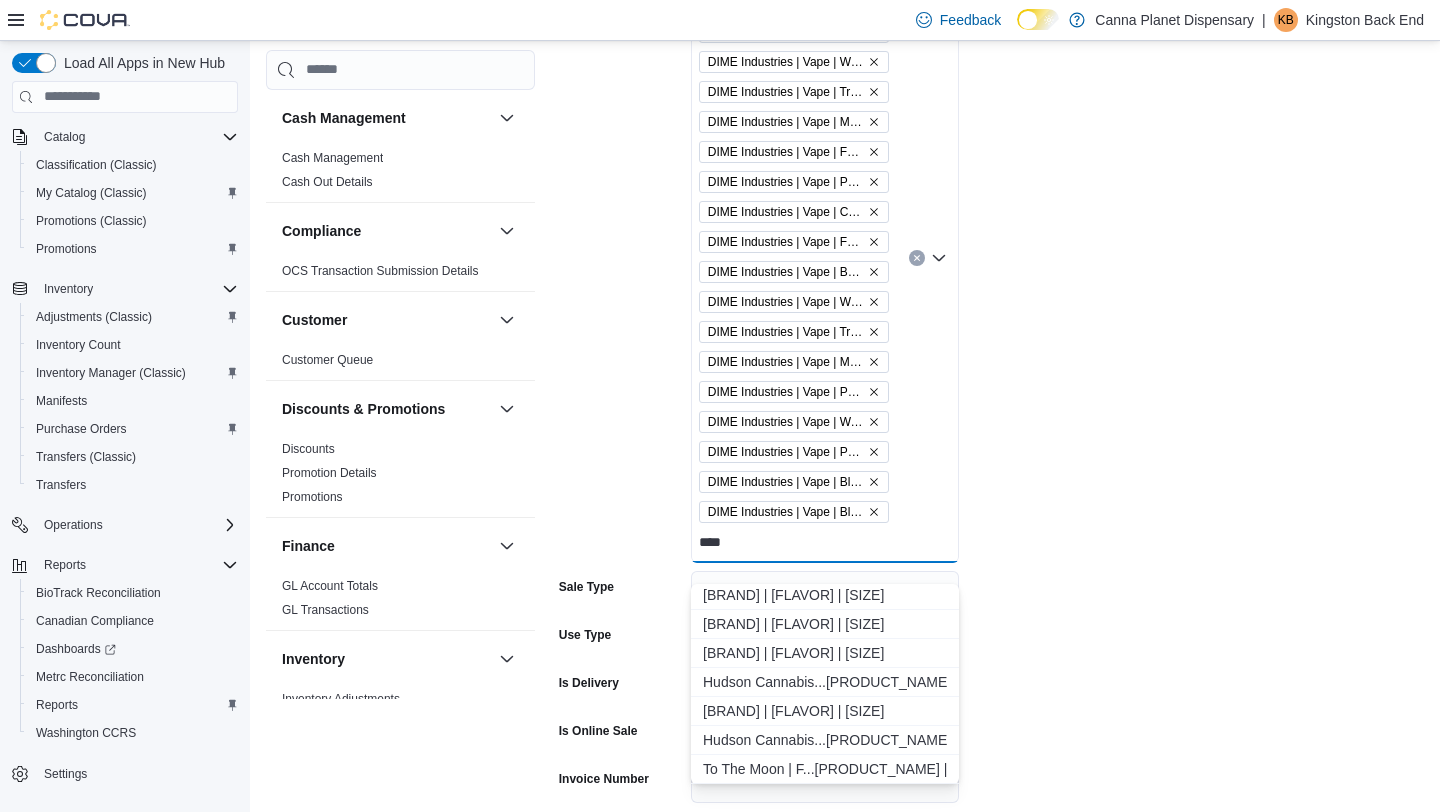 click on "Date Range Yesterday Locations All Locations Classifications All Classifications Products DIME Industries | Vape | Cantaloupe Dream | 1g DIME Industries | Vape | Watermelon Kush | 1g DIME Industries | Vape | Blackberry OG | 2g DIME Industries | Vape | Wedding Cake | 2g DIME Industries | Vape | Tropical Kiwi | 2g DIME Industries | Vape | Mango Diesel | 2g DIME Industries | Vape | Forbidden Apple | 1g DIME Industries | Vape | Peach Kush | 2g DIME Industries | Vape | Cantaloupe Dream | 2g DIME Industries | Vape | Forbidden Apple | 2g DIME Industries | Vape | Berry White | 1g DIME Industries | Vape | Wedding Cake | 1g DIME Industries | Vape | Tropical Kiwi | 1g DIME Industries | Vape | Mango Diesel | 1g DIME Industries | Vape | Peach Kush | 1g DIME Industries | Vape | Watermelon Kush | 2g DIME Industries | Vape | Peach Ice-T | 2g DIME Industries | Vape | Blueberry Lemon Haze | 2g DIME Industries | Vape | Blueberry Lemon Haze | 1g **** Sale Type All Use Type All Is Delivery All Is Online Sale All Invoice Number" at bounding box center (991, 322) 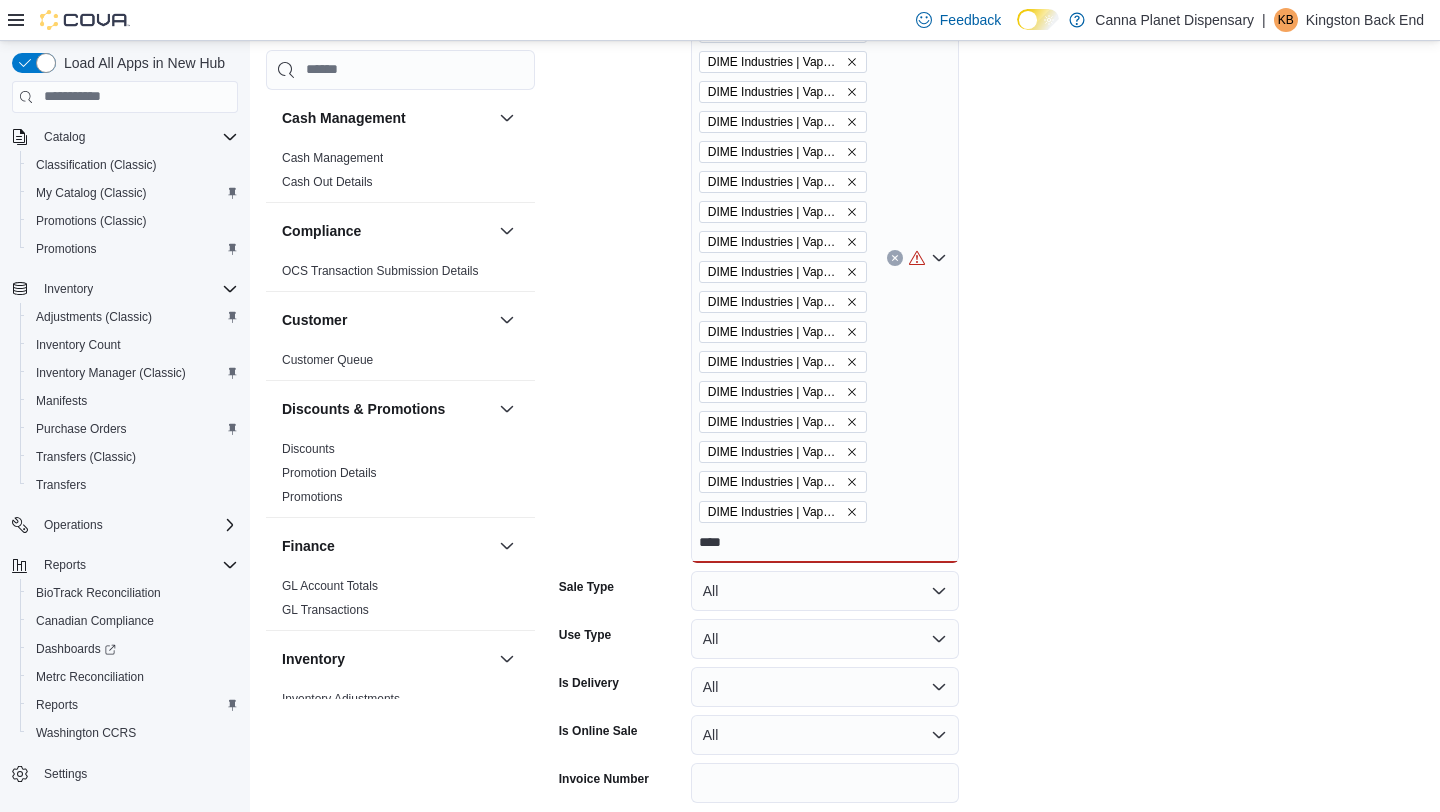 scroll, scrollTop: 577, scrollLeft: 0, axis: vertical 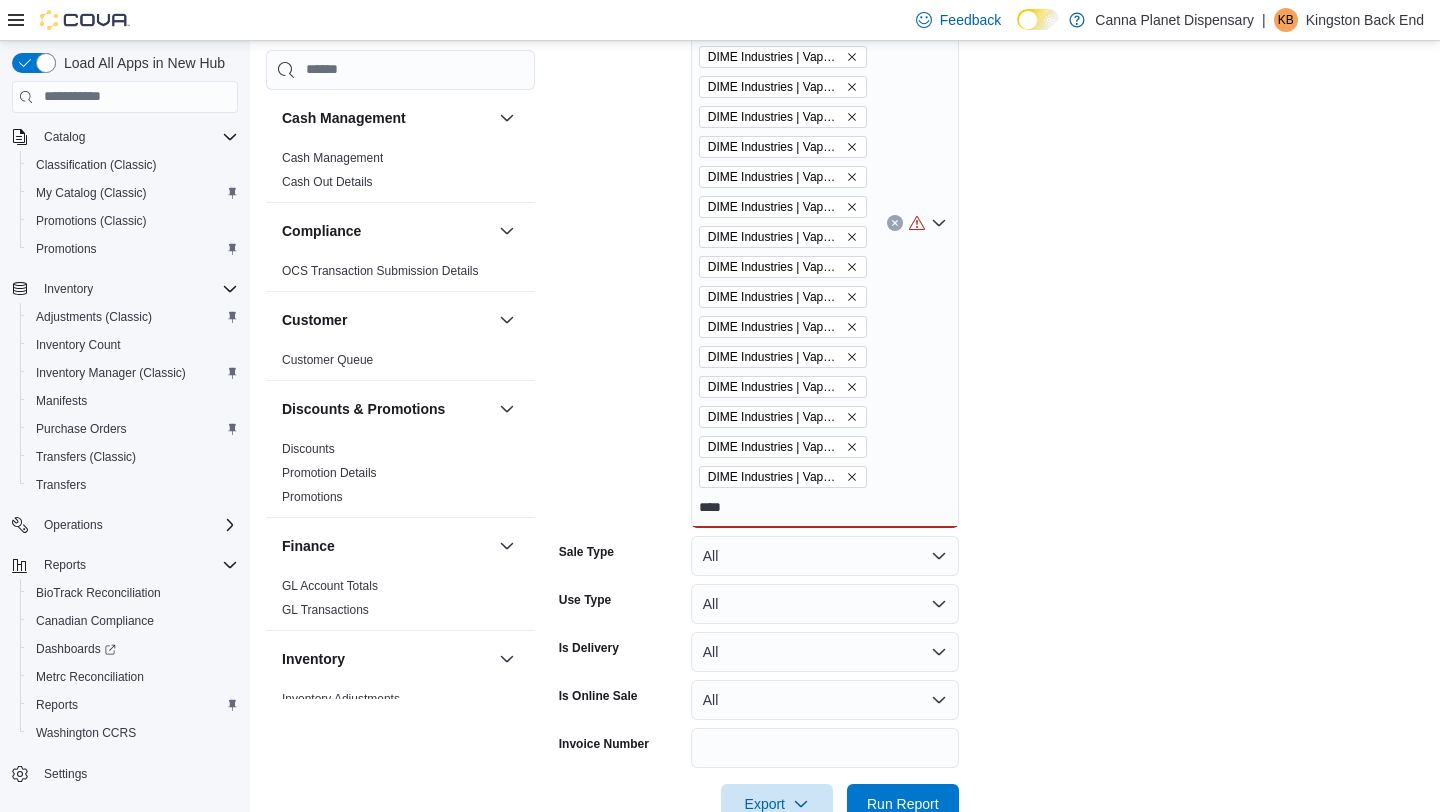 click on "DIME Industries | Vape | Cantaloupe Dream | 1g DIME Industries | Vape | Watermelon Kush | 1g DIME Industries | Vape | Blackberry OG | 2g DIME Industries | Vape | Wedding Cake | 2g DIME Industries | Vape | Tropical Kiwi | 2g DIME Industries | Vape | Mango Diesel | 2g DIME Industries | Vape | Forbidden Apple | 1g DIME Industries | Vape | Peach Kush | 2g DIME Industries | Vape | Cantaloupe Dream | 2g DIME Industries | Vape | Forbidden Apple | 2g DIME Industries | Vape | Berry White | 1g DIME Industries | Vape | Wedding Cake | 1g DIME Industries | Vape | Tropical Kiwi | 1g DIME Industries | Vape | Mango Diesel | 1g DIME Industries | Vape | Peach Kush | 1g DIME Industries | Vape | Watermelon Kush | 2g DIME Industries | Vape | Peach Ice-T | 2g DIME Industries | Vape | Blueberry Lemon Haze | 2g DIME Industries | Vape | Blueberry Lemon Haze | 1g ****" at bounding box center [825, 223] 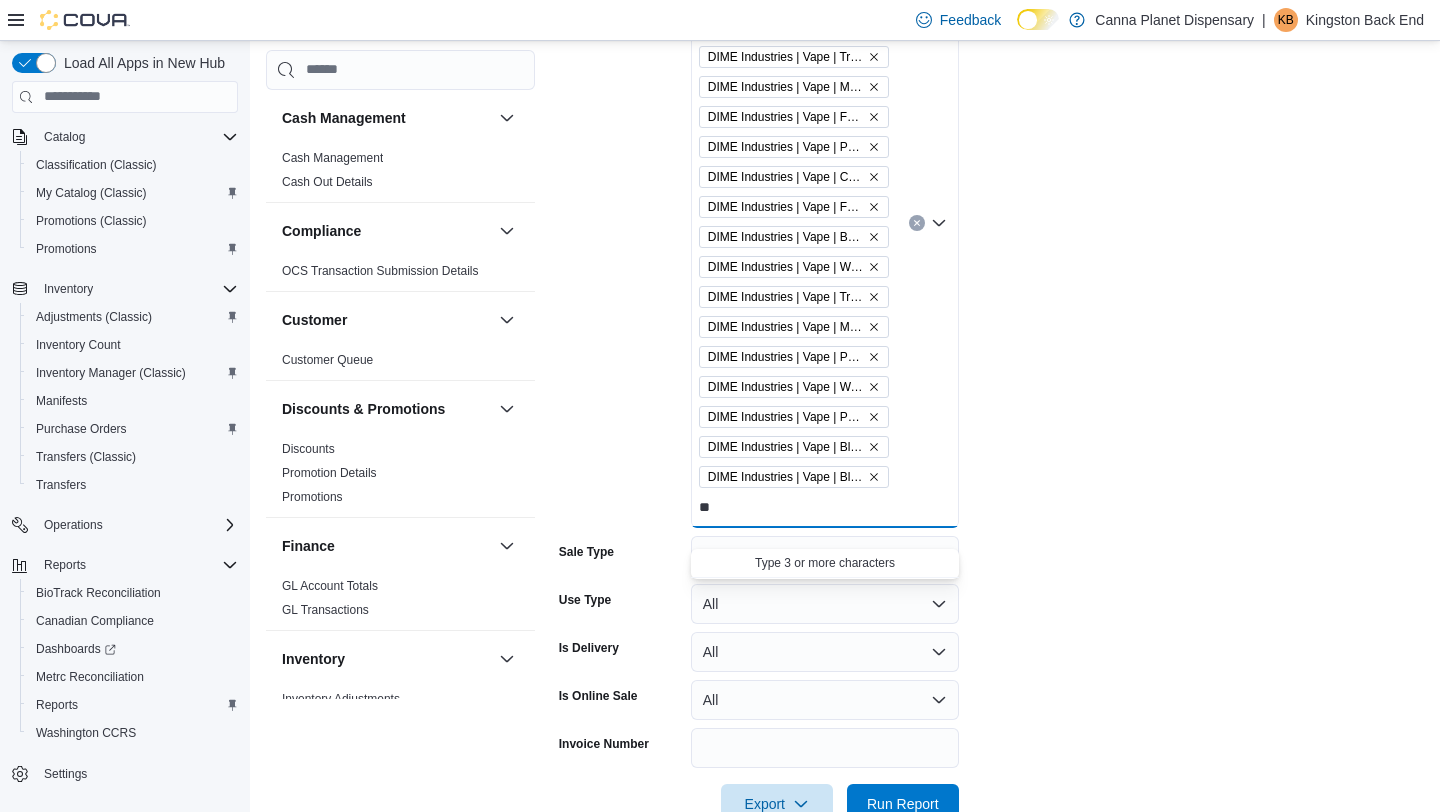 type on "*" 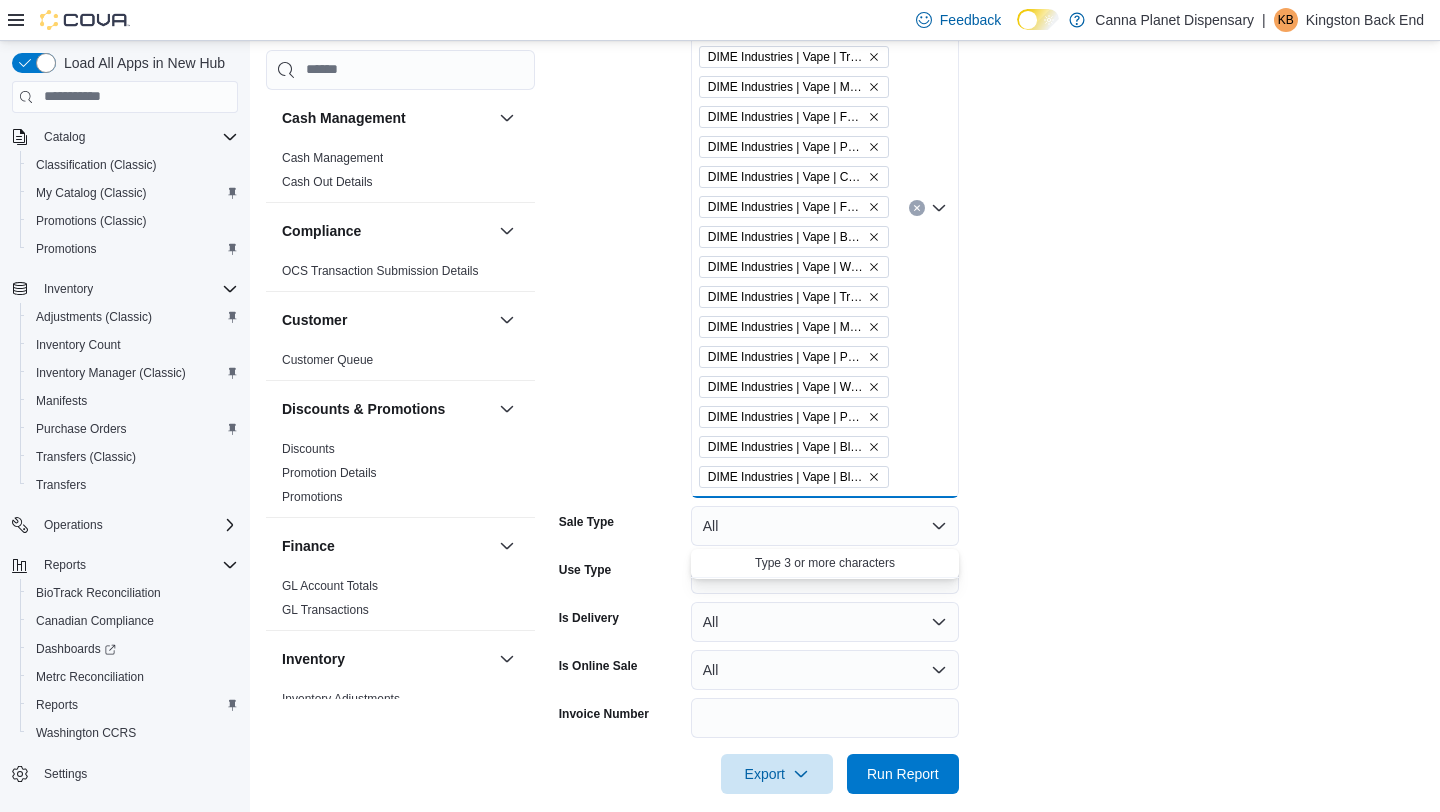 type 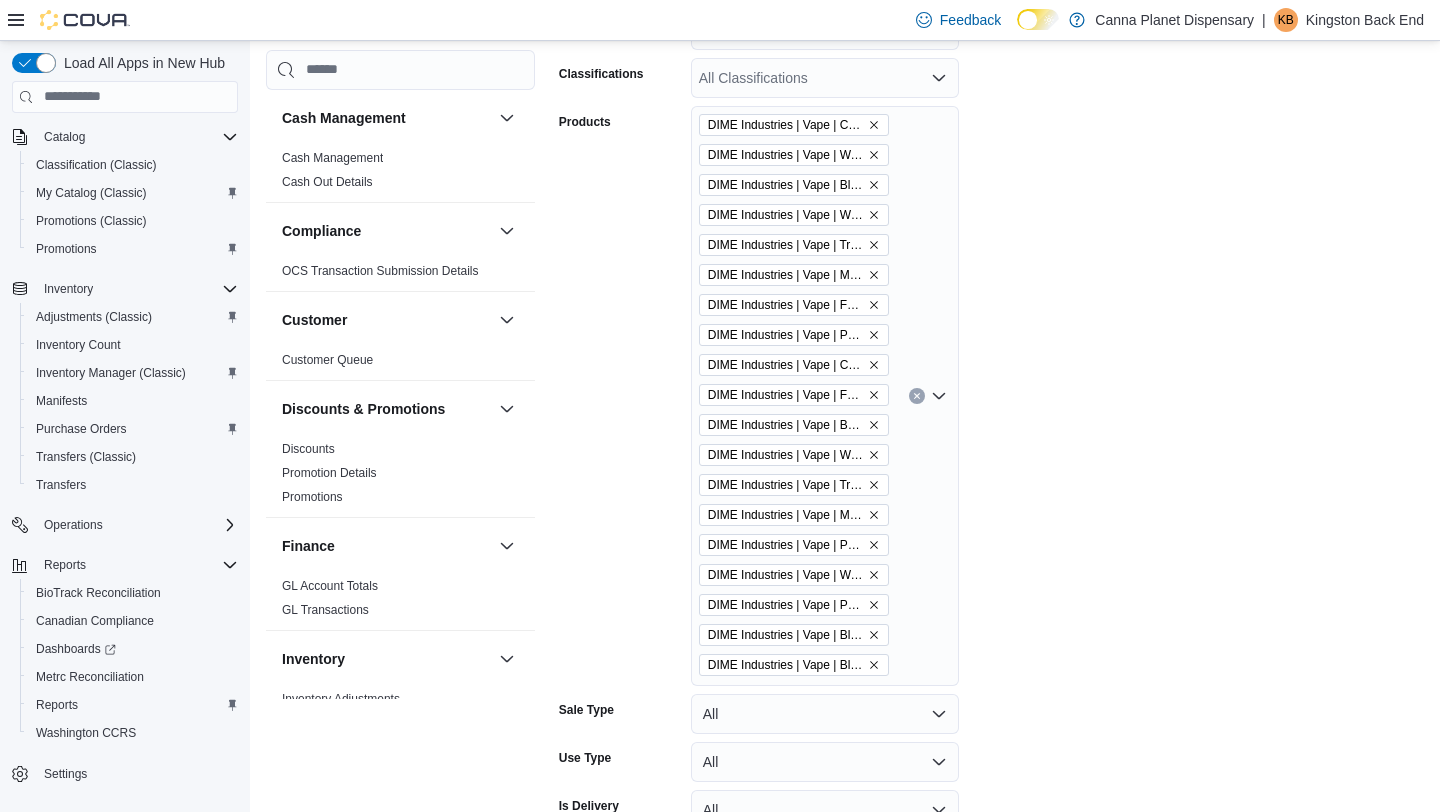 scroll, scrollTop: 619, scrollLeft: 0, axis: vertical 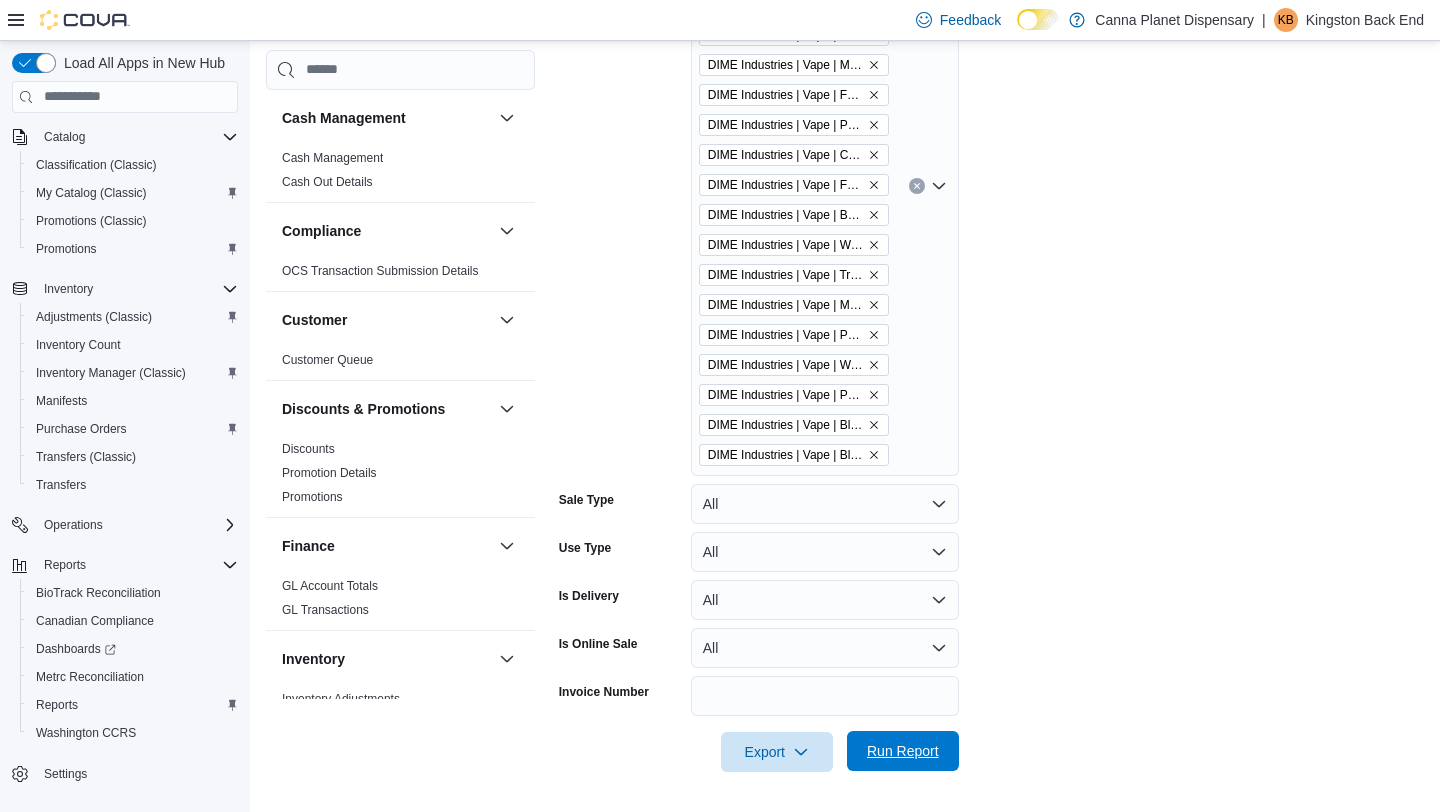click on "Run Report" at bounding box center [903, 751] 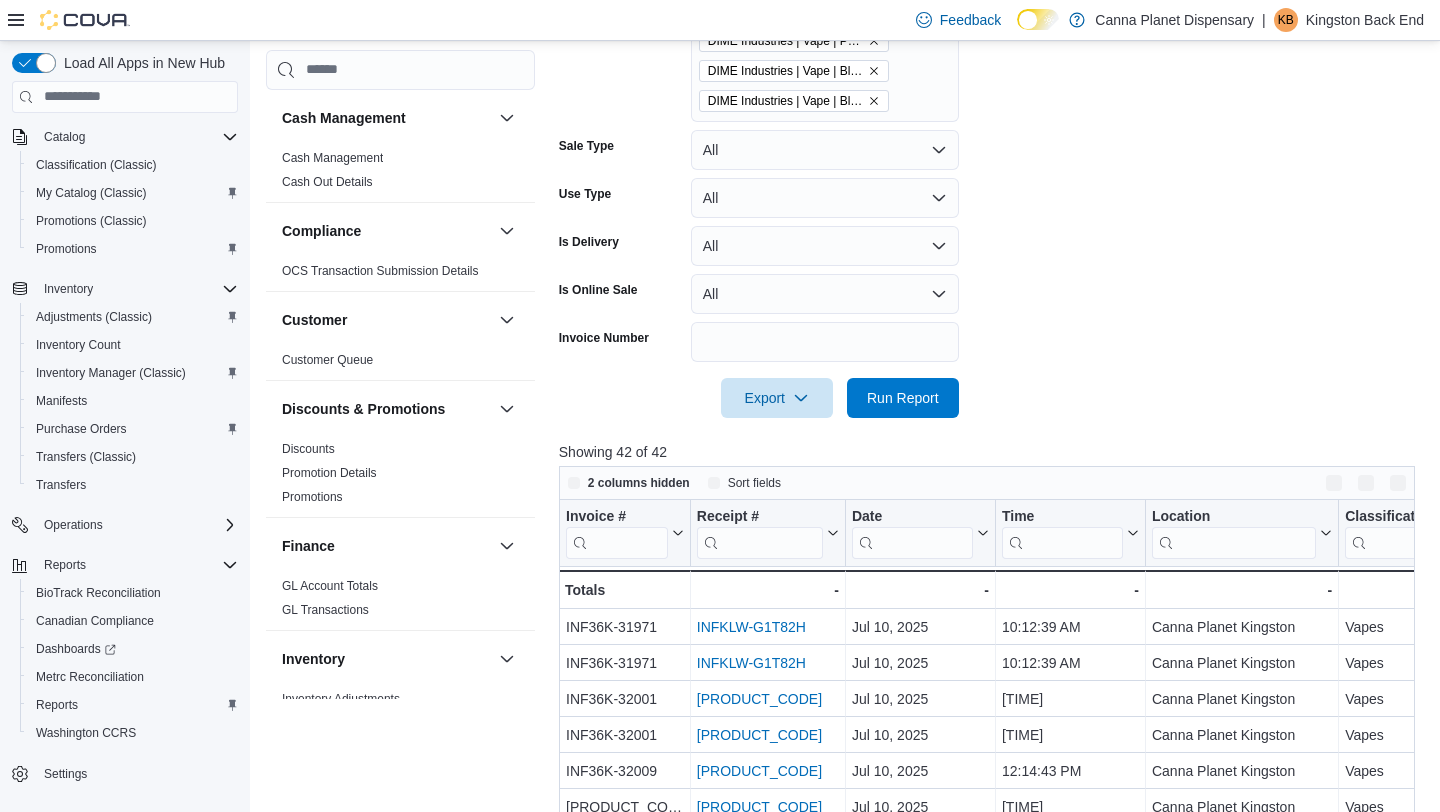 scroll, scrollTop: 1284, scrollLeft: 0, axis: vertical 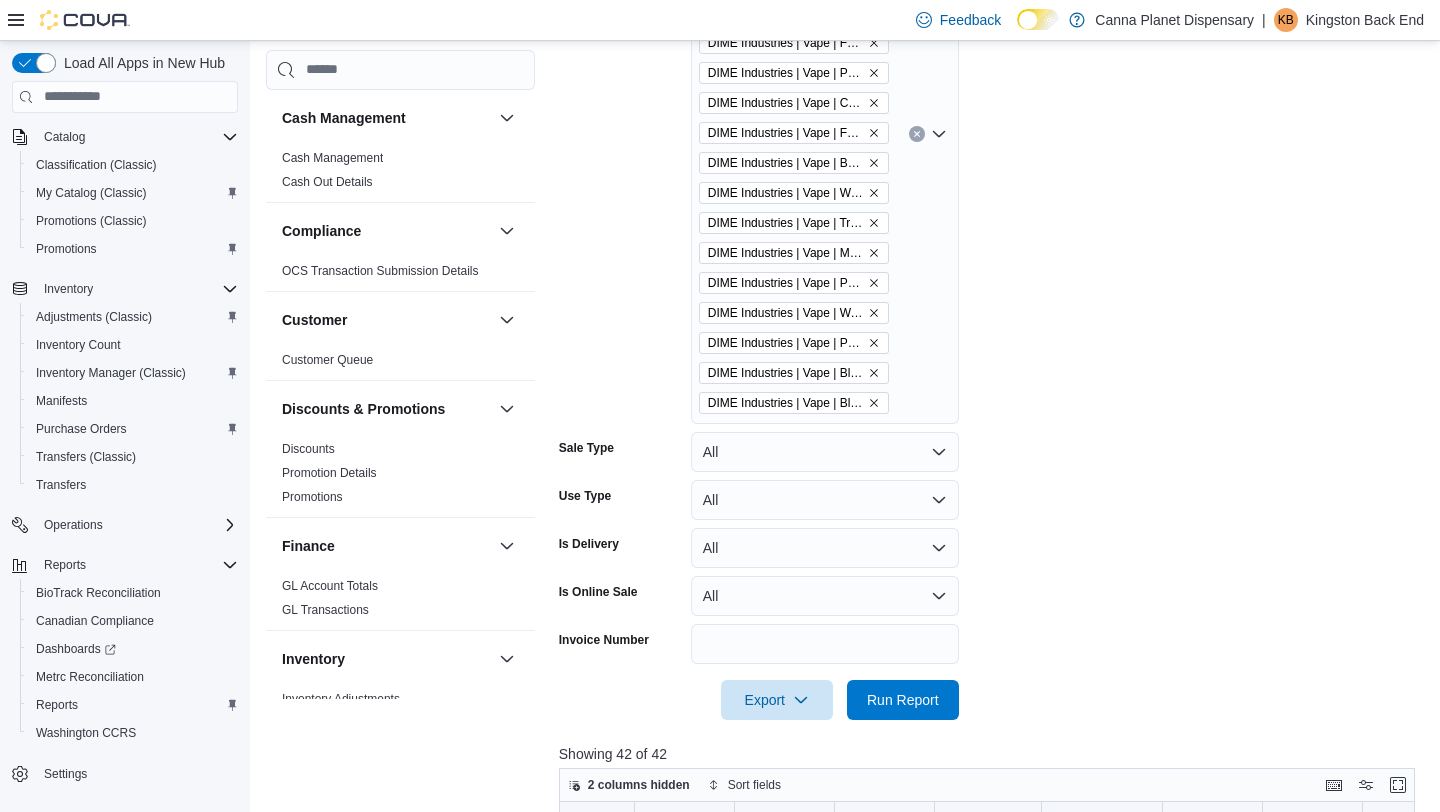 click at bounding box center [991, 732] 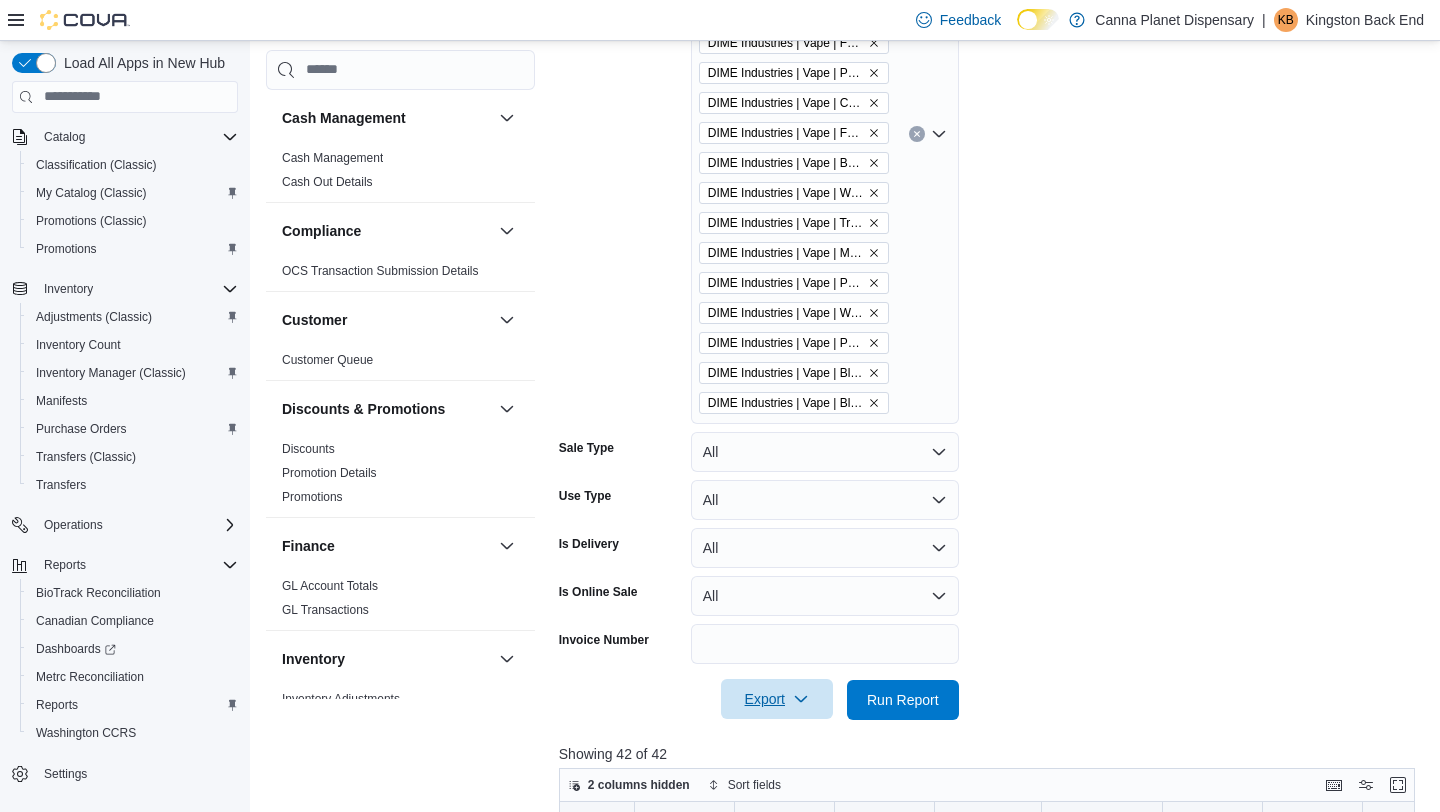 click 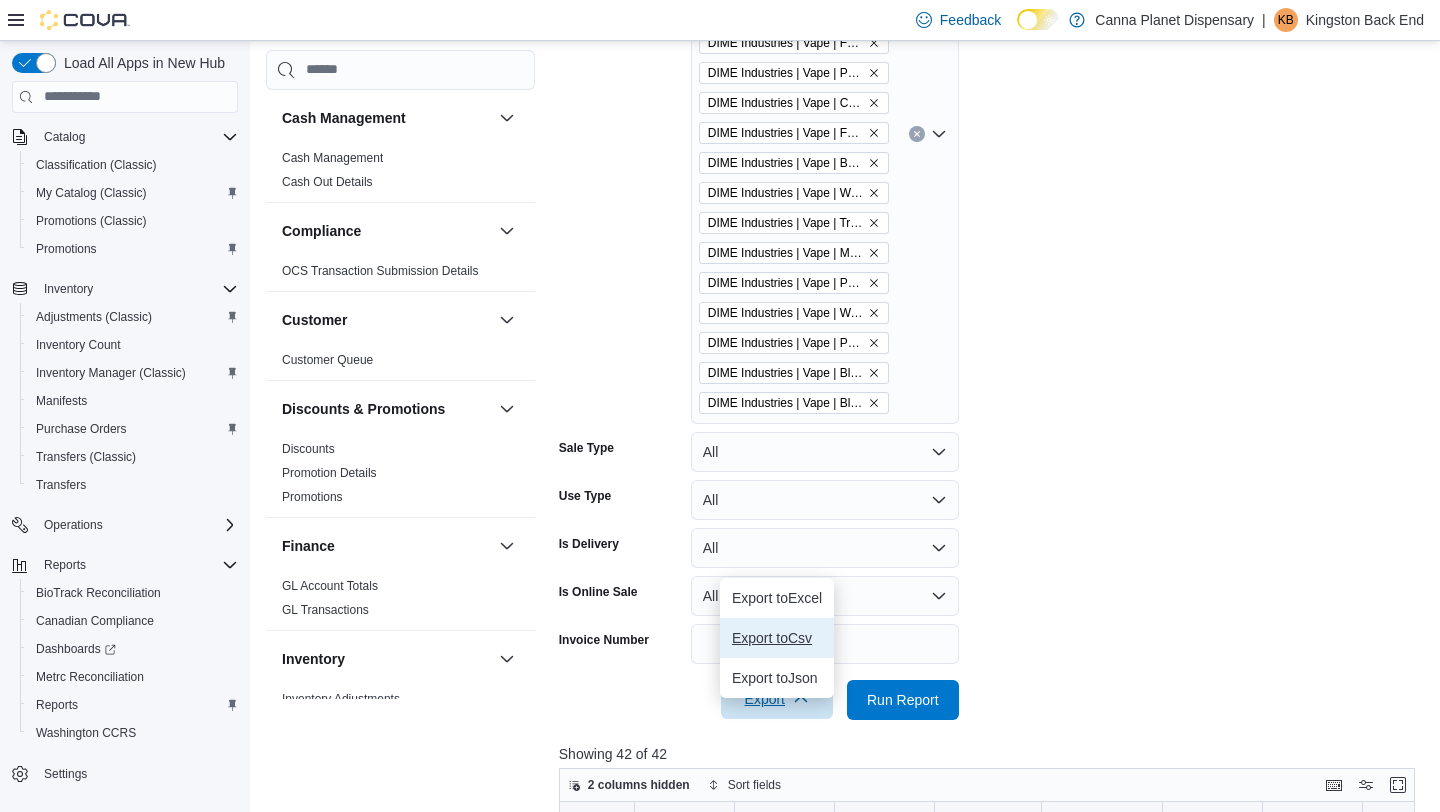 click on "Export to  Csv" at bounding box center (777, 638) 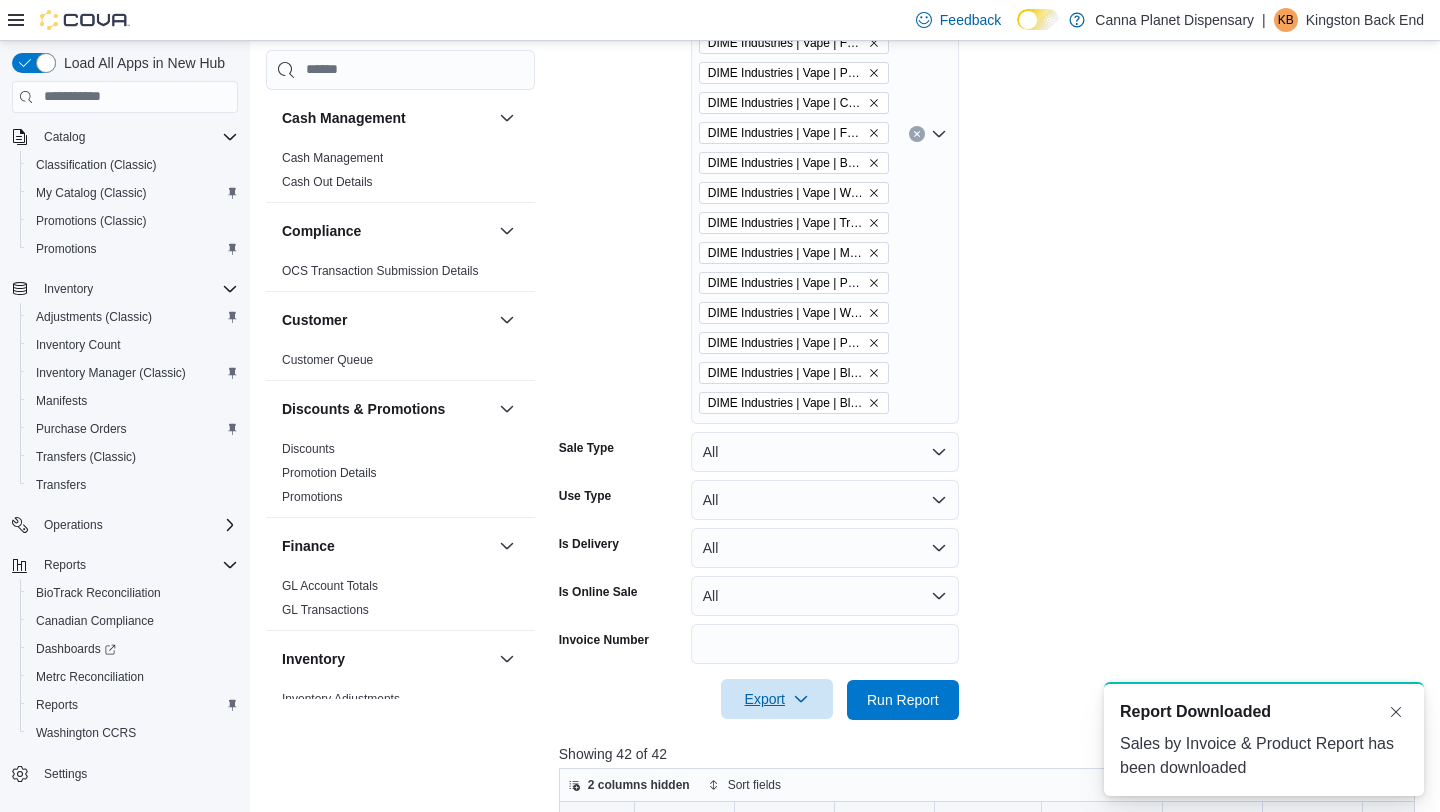 scroll, scrollTop: 0, scrollLeft: 0, axis: both 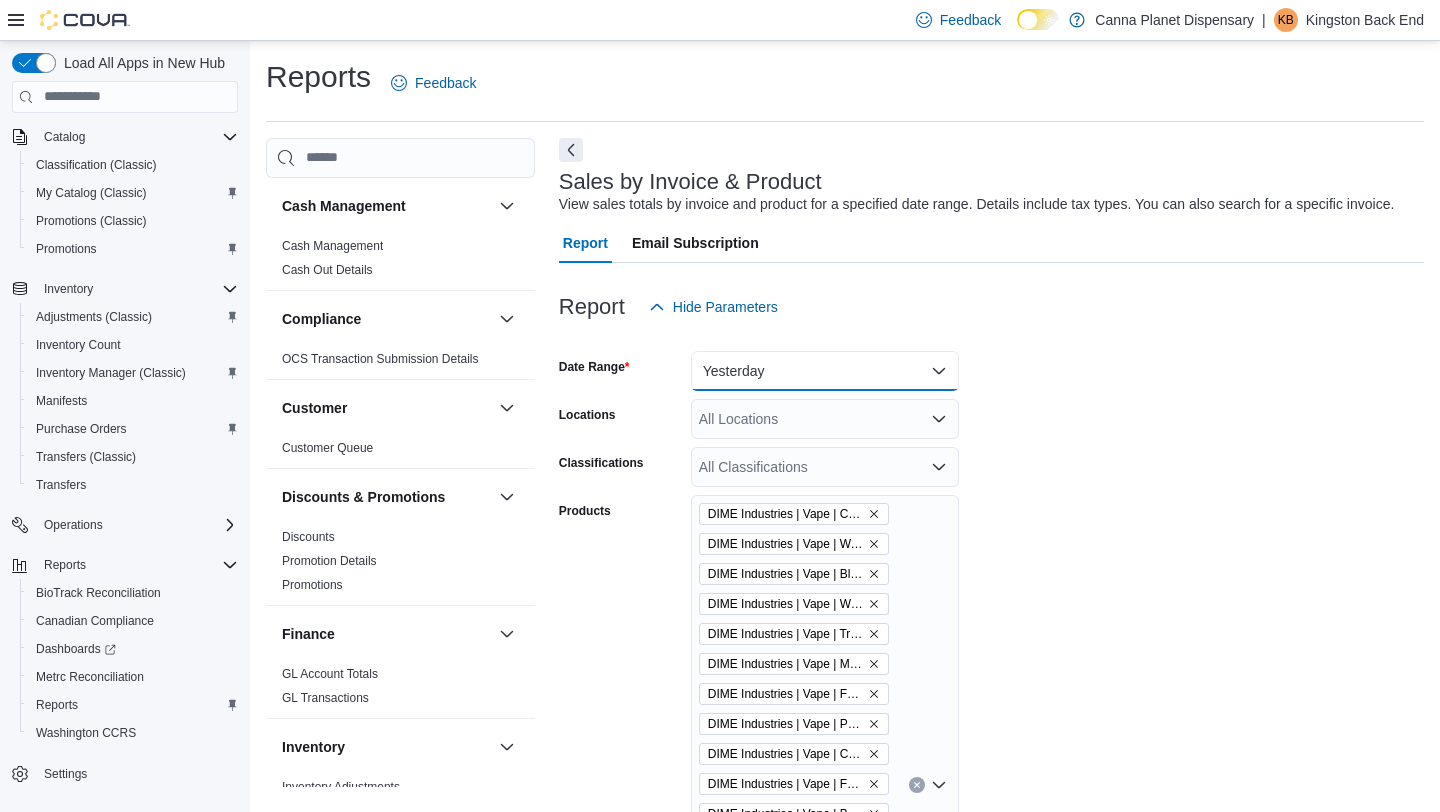 click on "Yesterday" at bounding box center [825, 371] 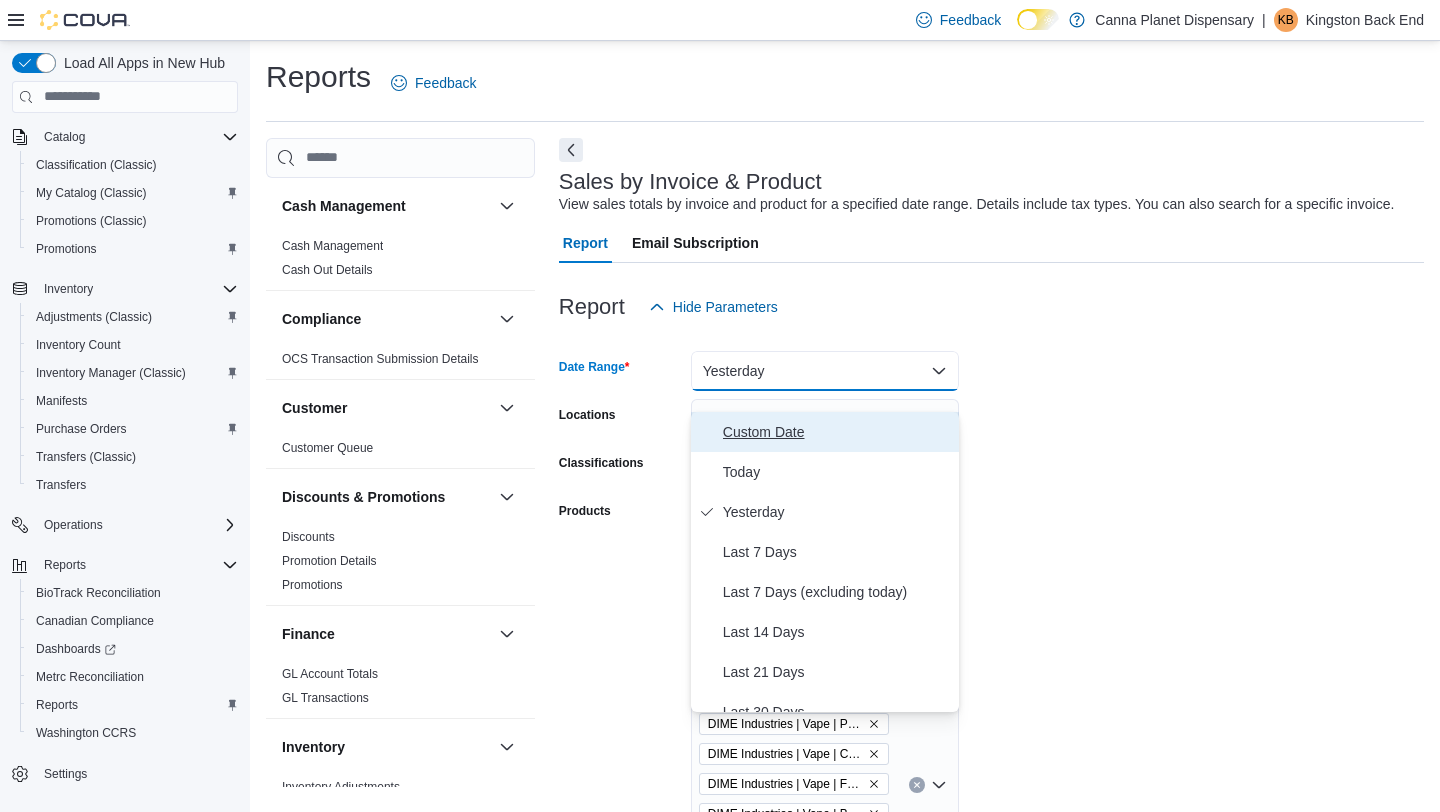 click on "Custom Date" at bounding box center (837, 432) 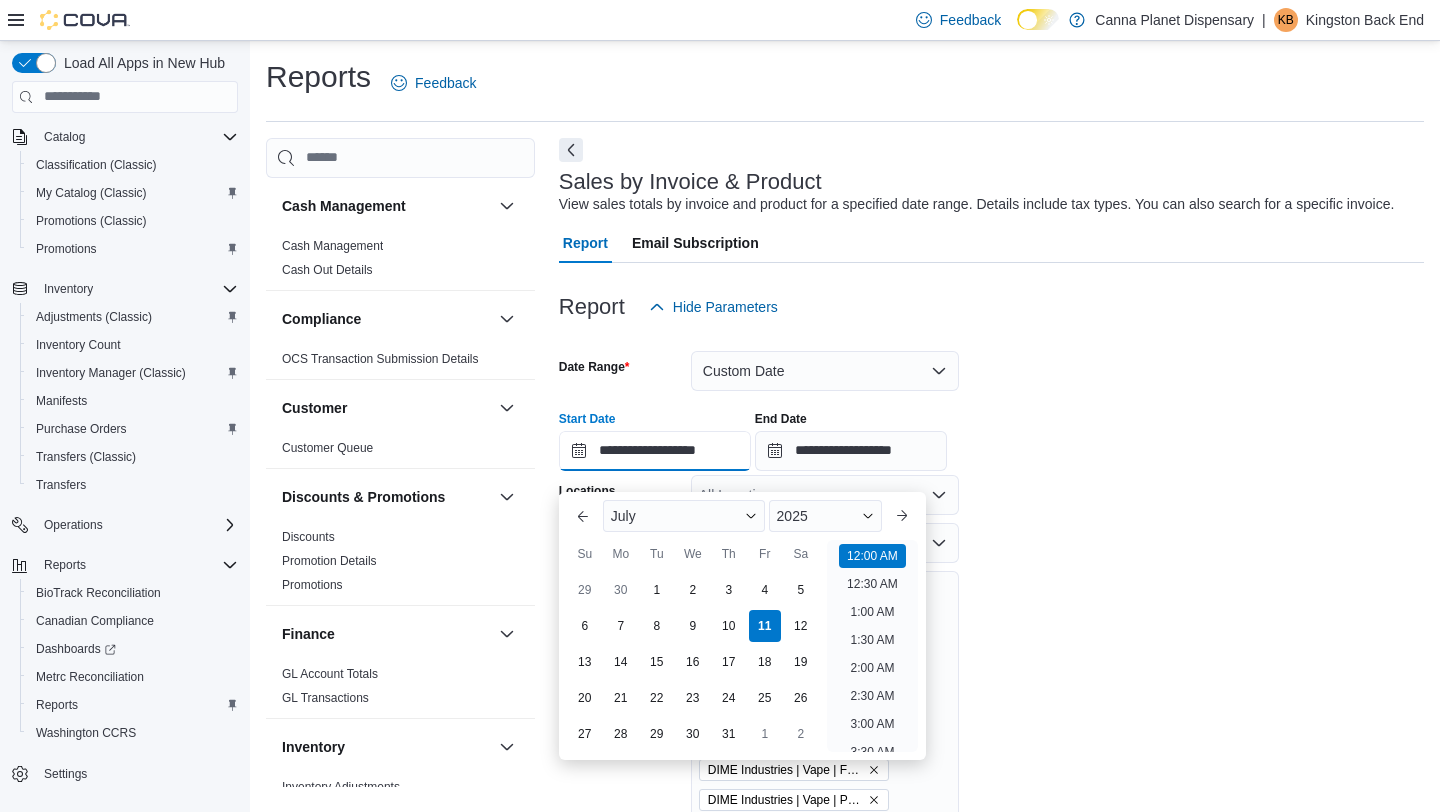 click on "**********" at bounding box center (655, 451) 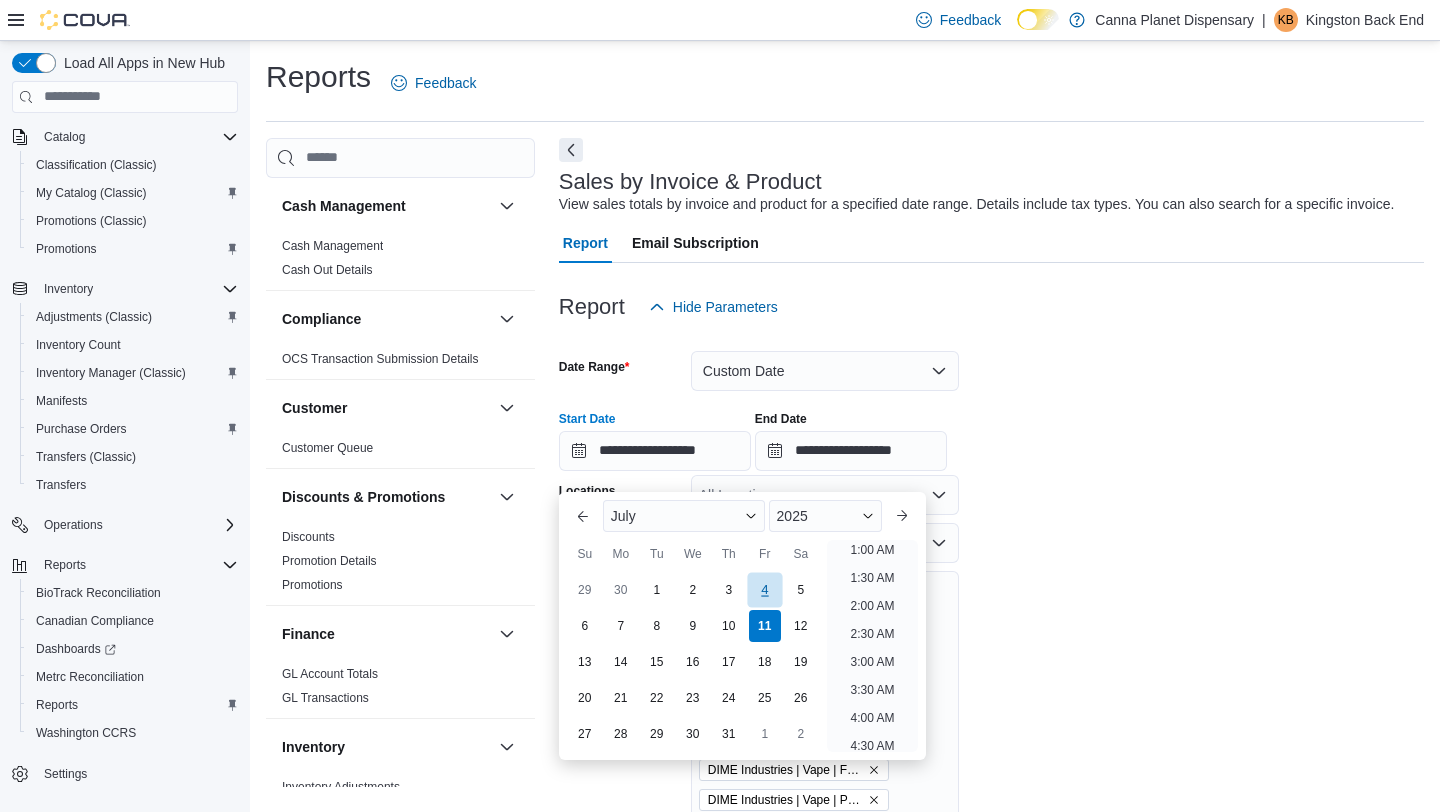 click on "4" at bounding box center [764, 589] 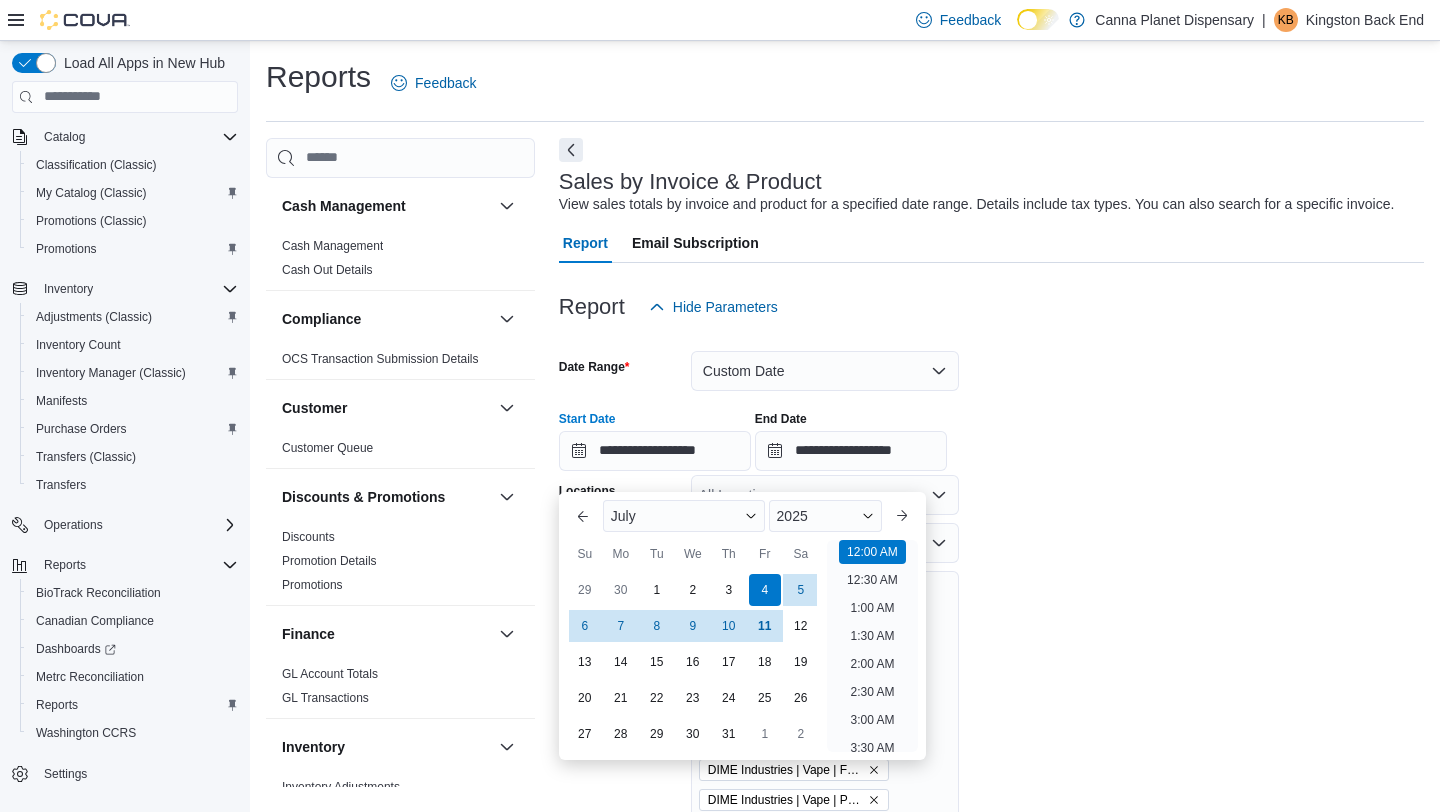 click on "End Date" at bounding box center (851, 419) 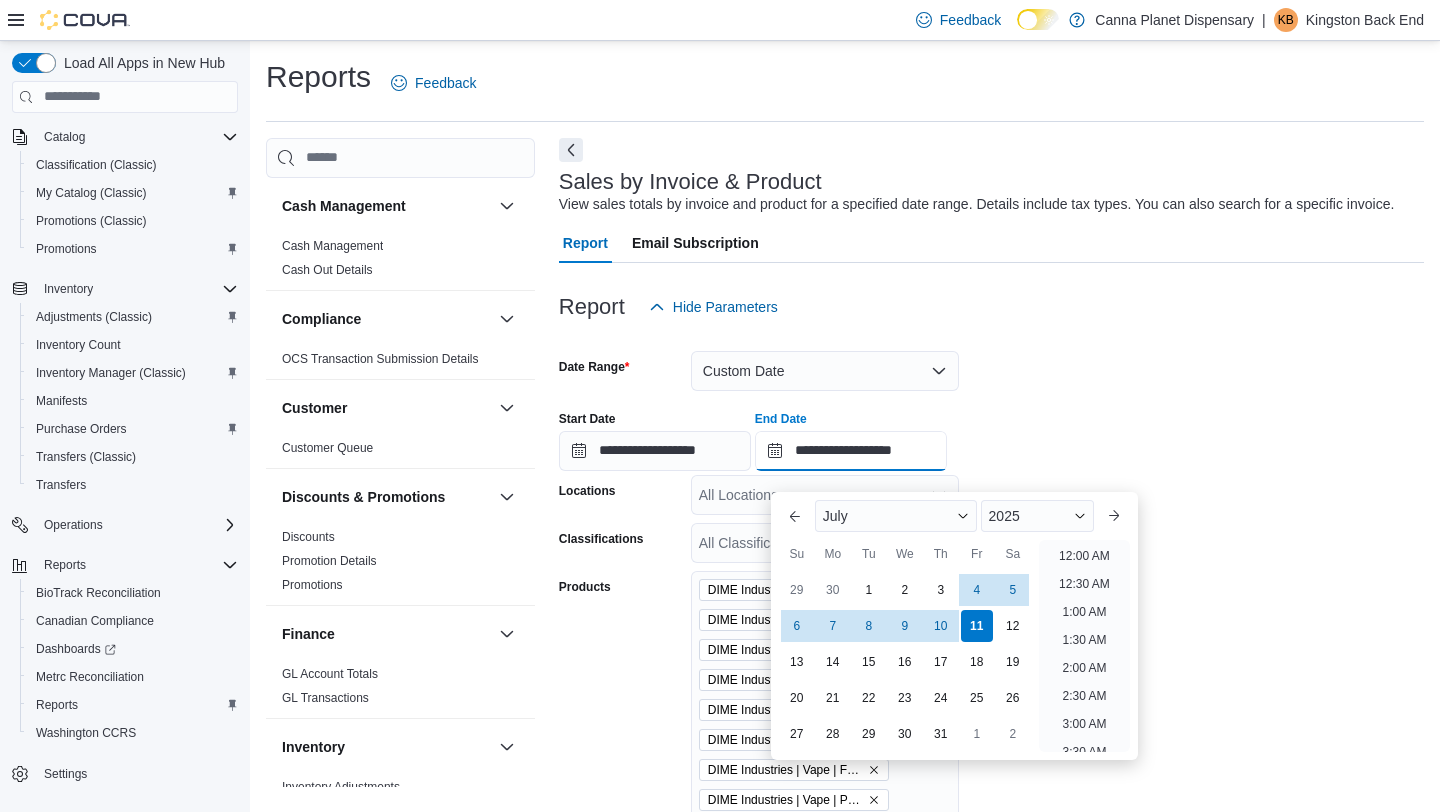 click on "**********" at bounding box center (851, 451) 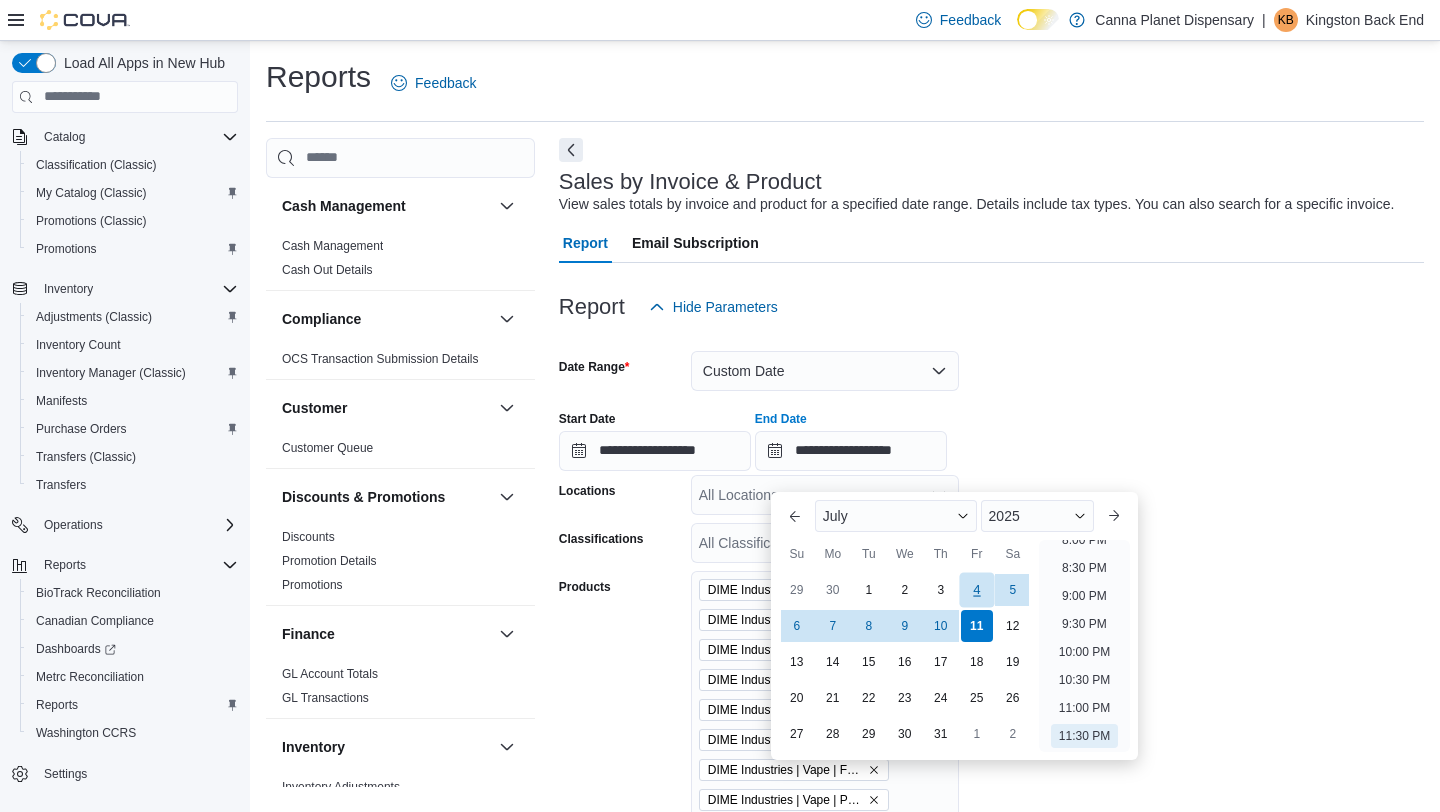 click on "4" at bounding box center (976, 589) 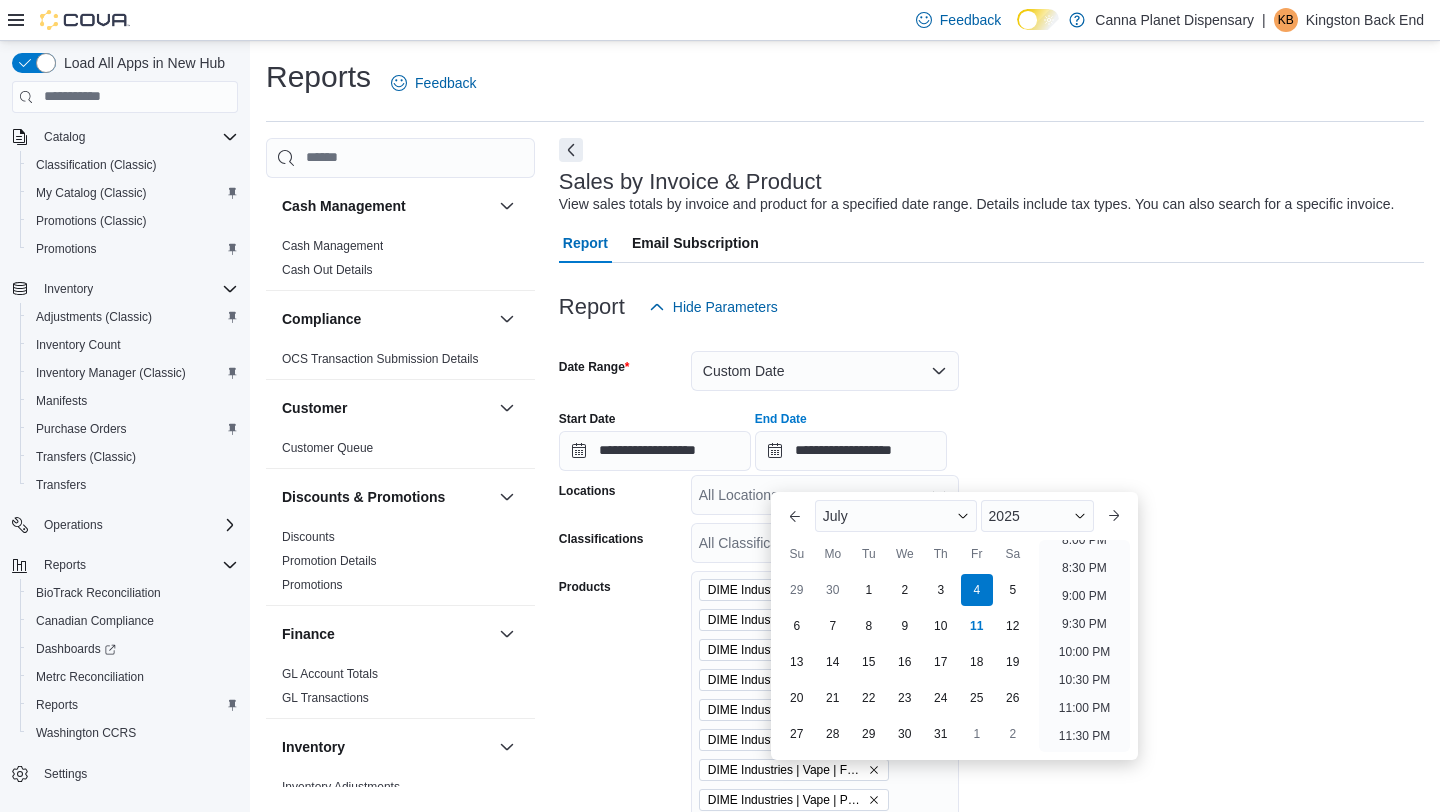 click at bounding box center (991, 339) 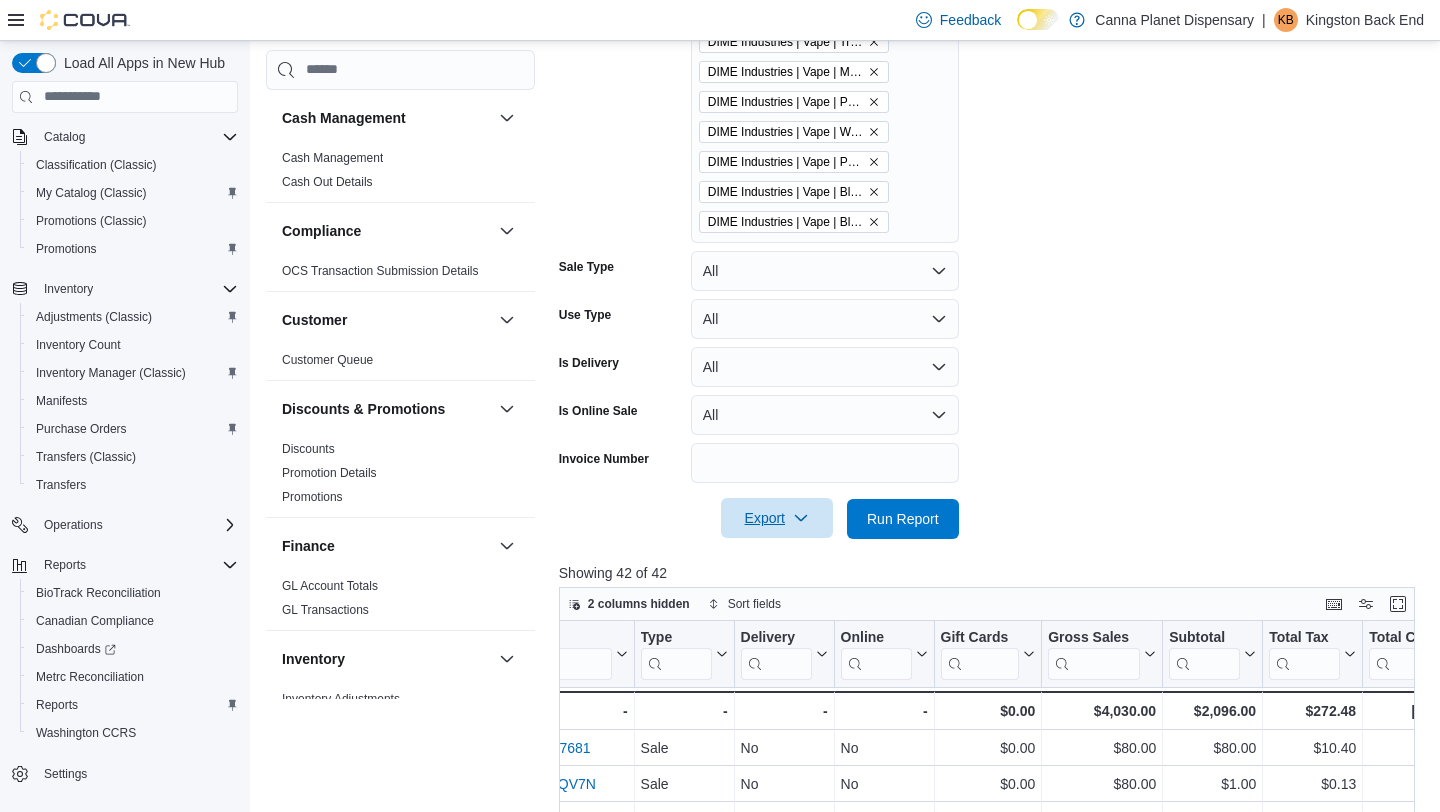 scroll, scrollTop: 1108, scrollLeft: 0, axis: vertical 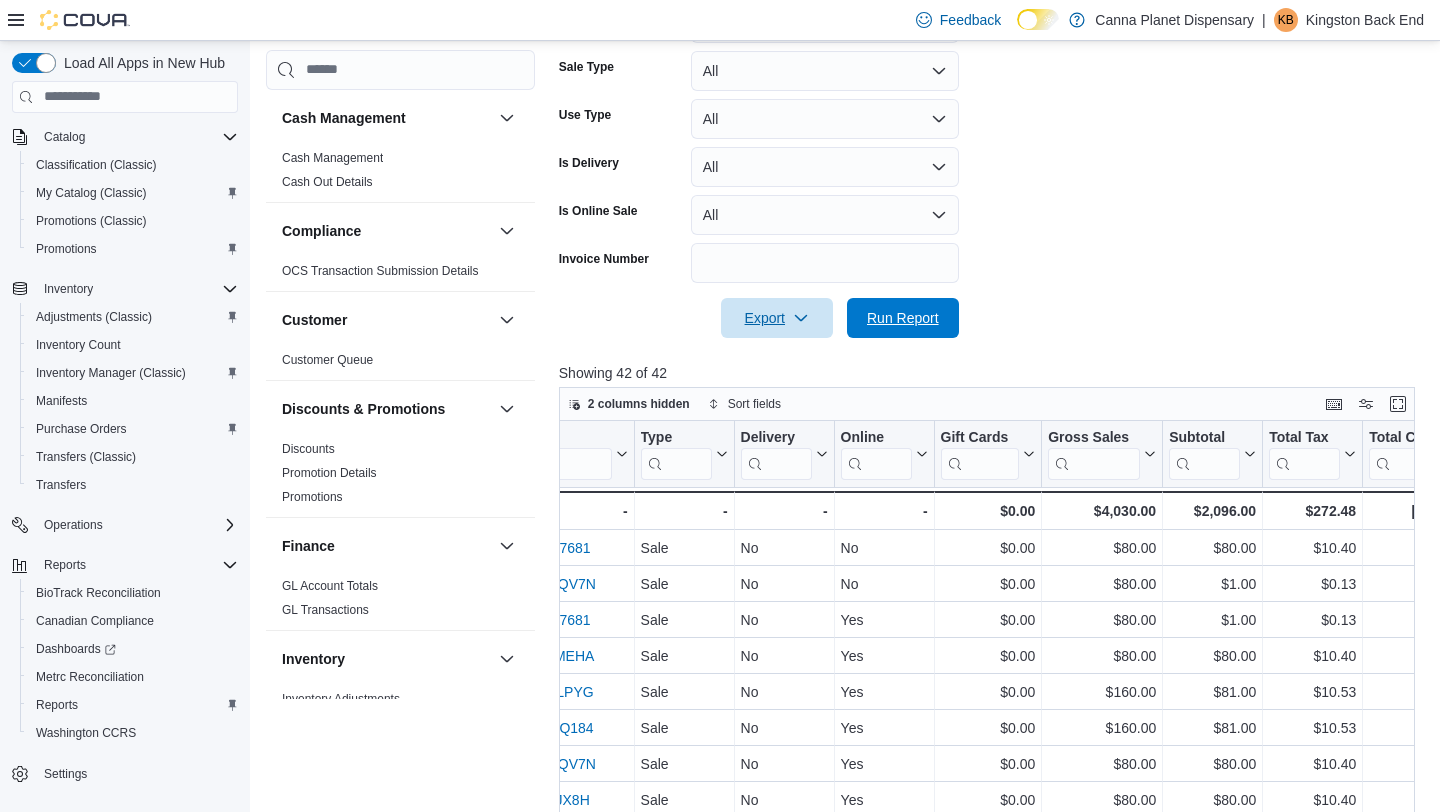click on "Run Report" at bounding box center (903, 318) 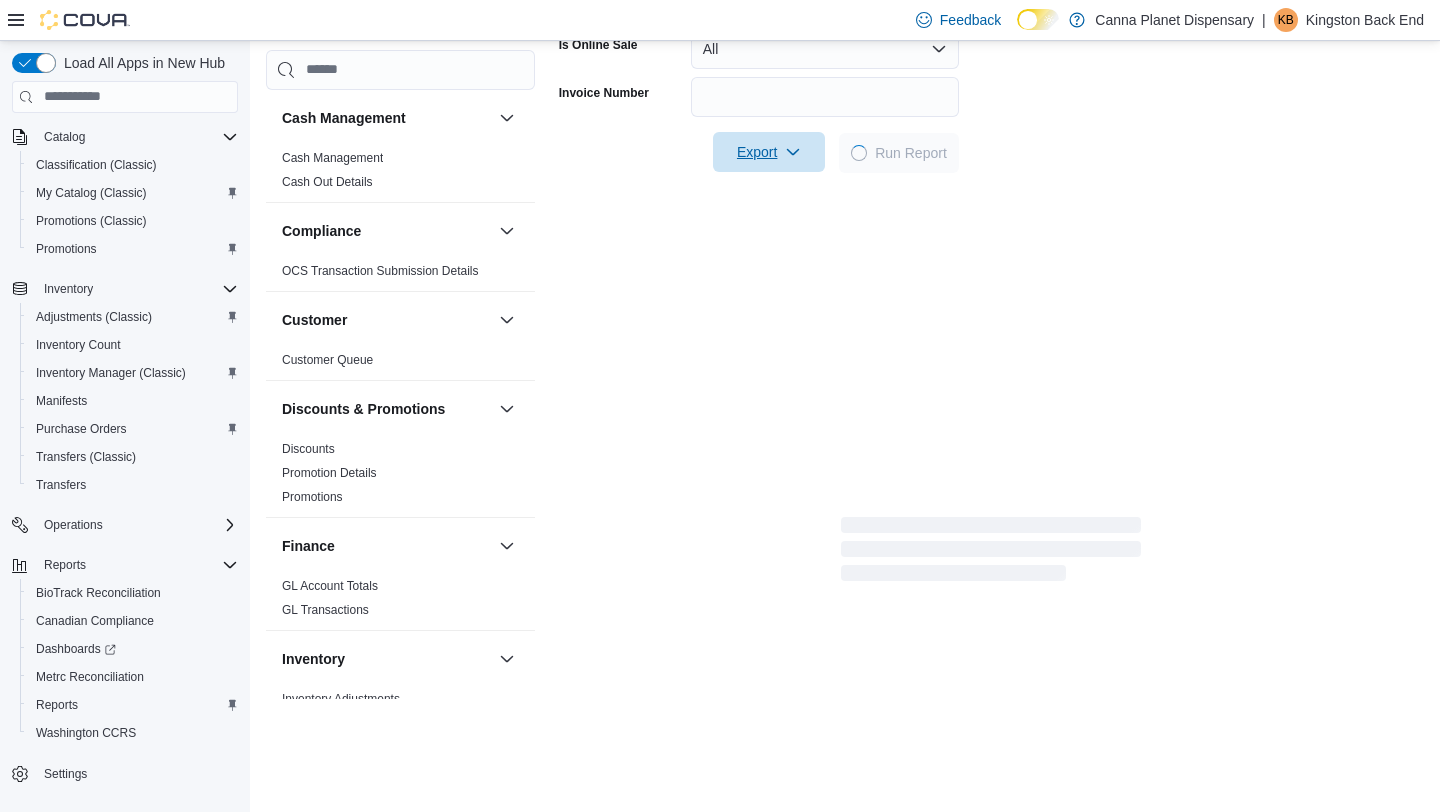 scroll, scrollTop: 1276, scrollLeft: 0, axis: vertical 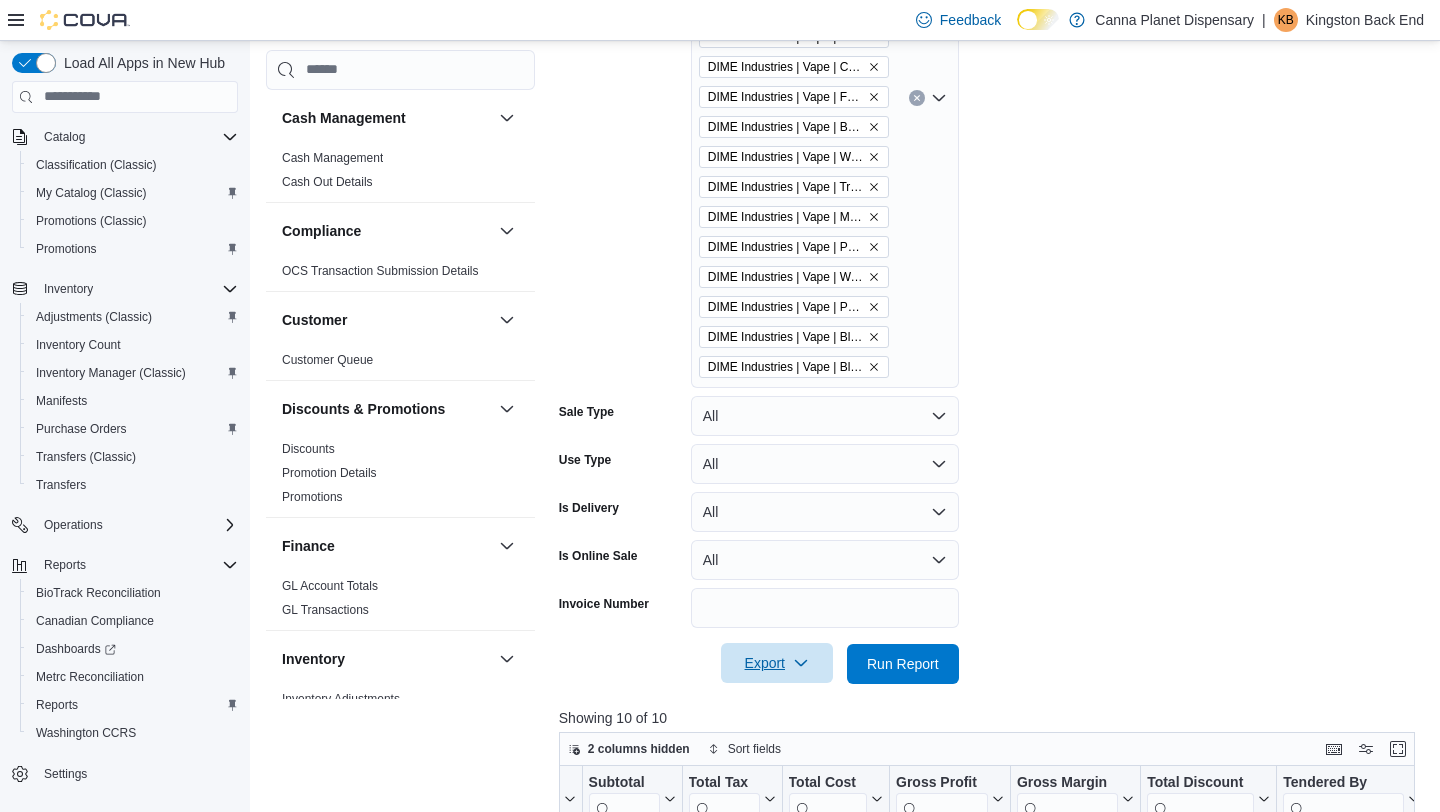 click 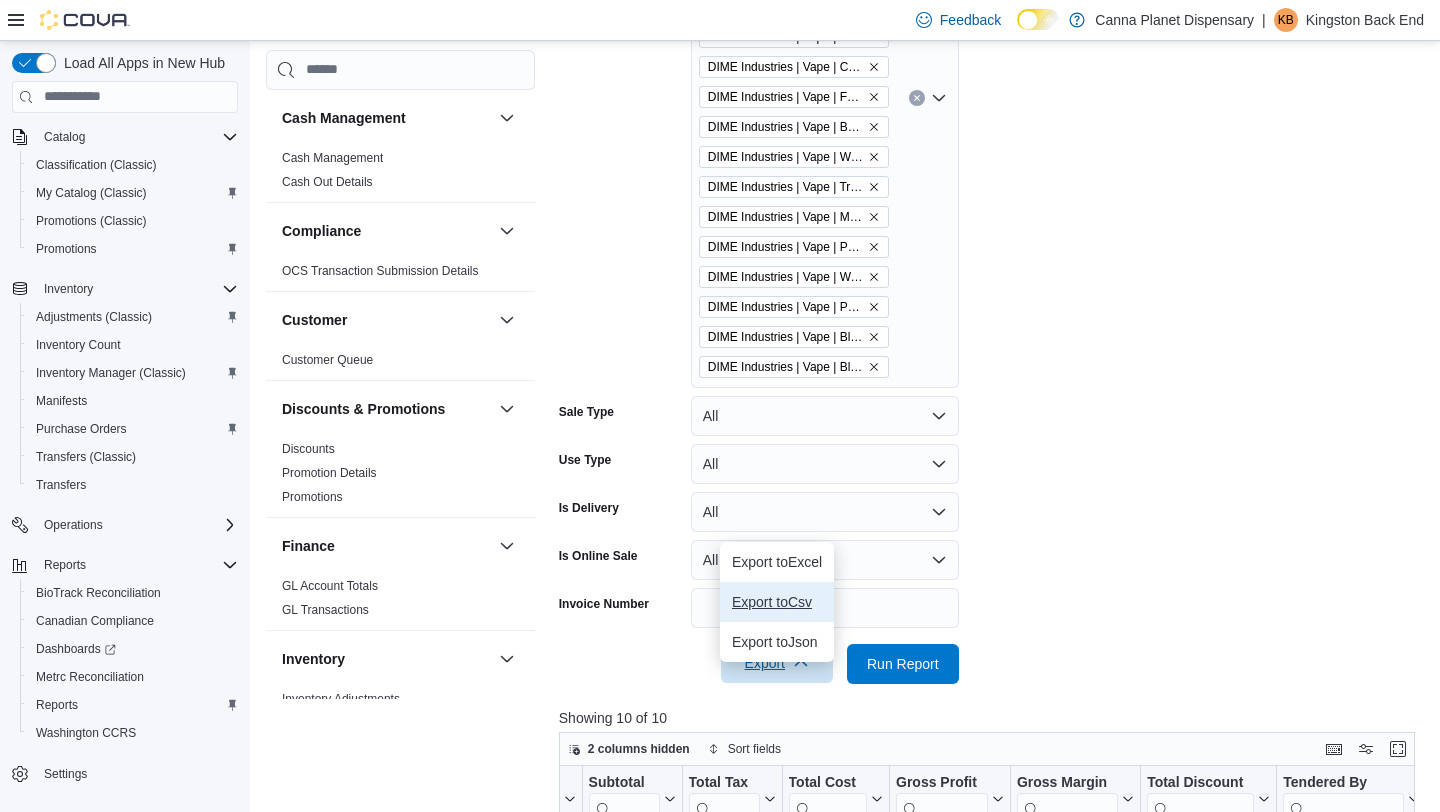 click on "Export to  Csv" at bounding box center (777, 602) 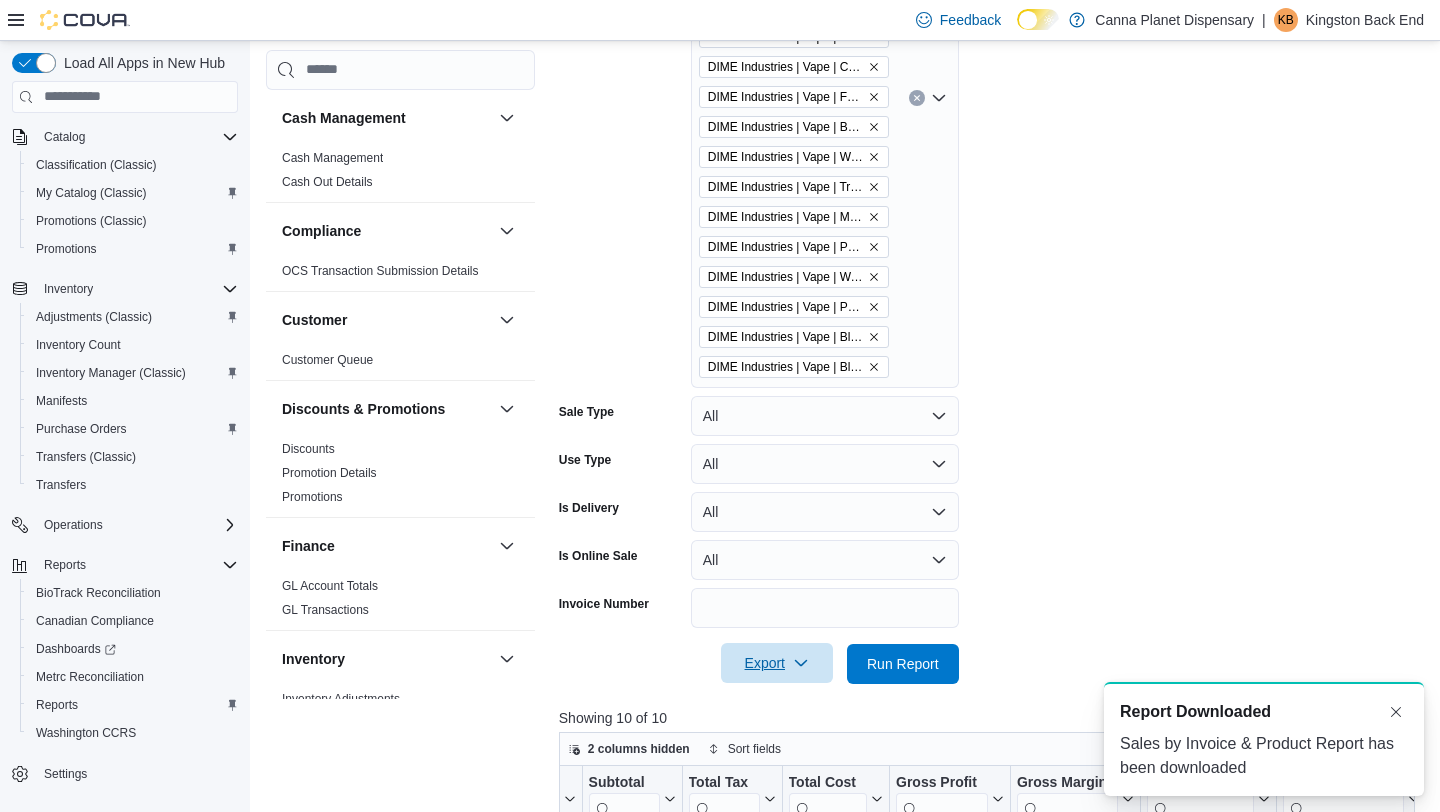 scroll, scrollTop: 0, scrollLeft: 0, axis: both 